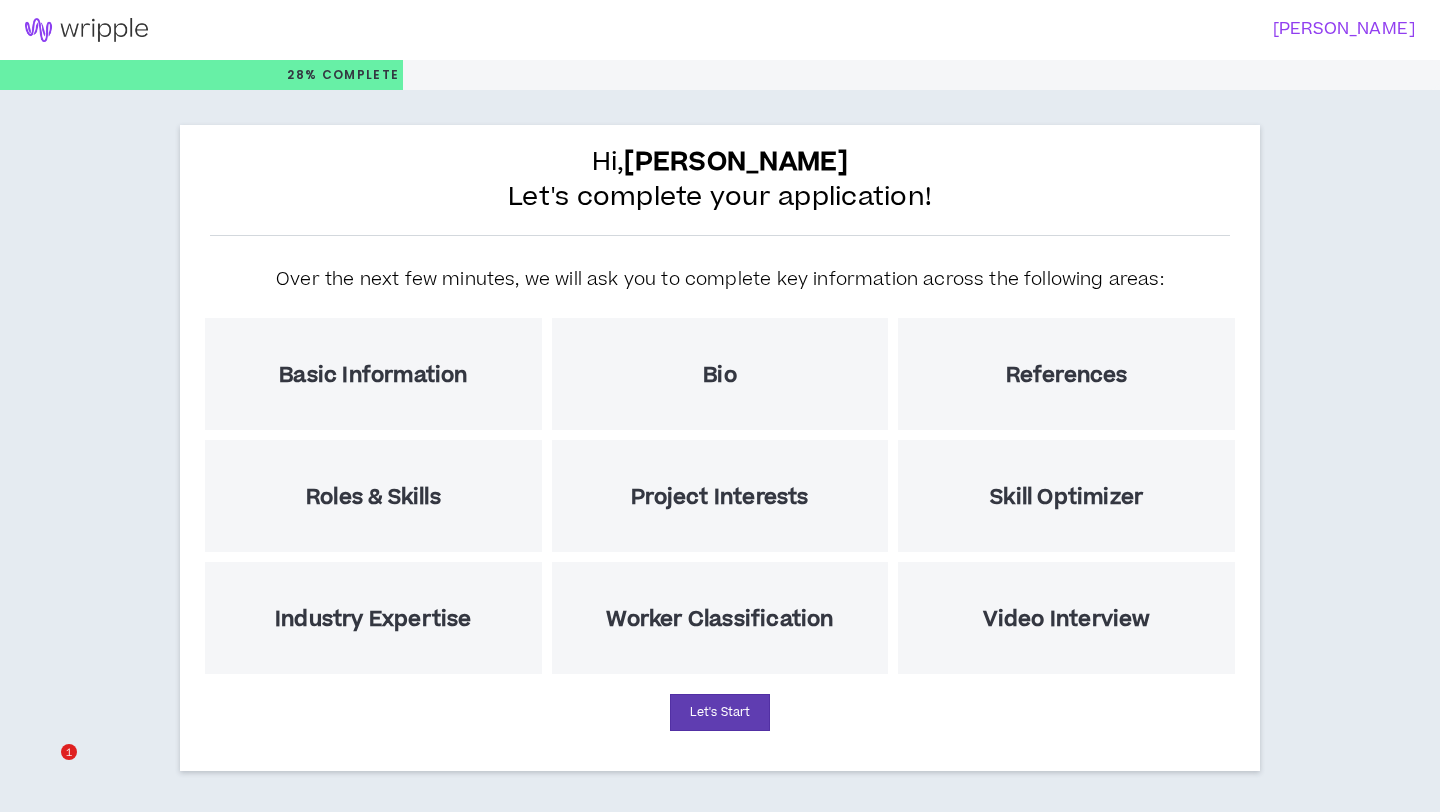 scroll, scrollTop: 0, scrollLeft: 0, axis: both 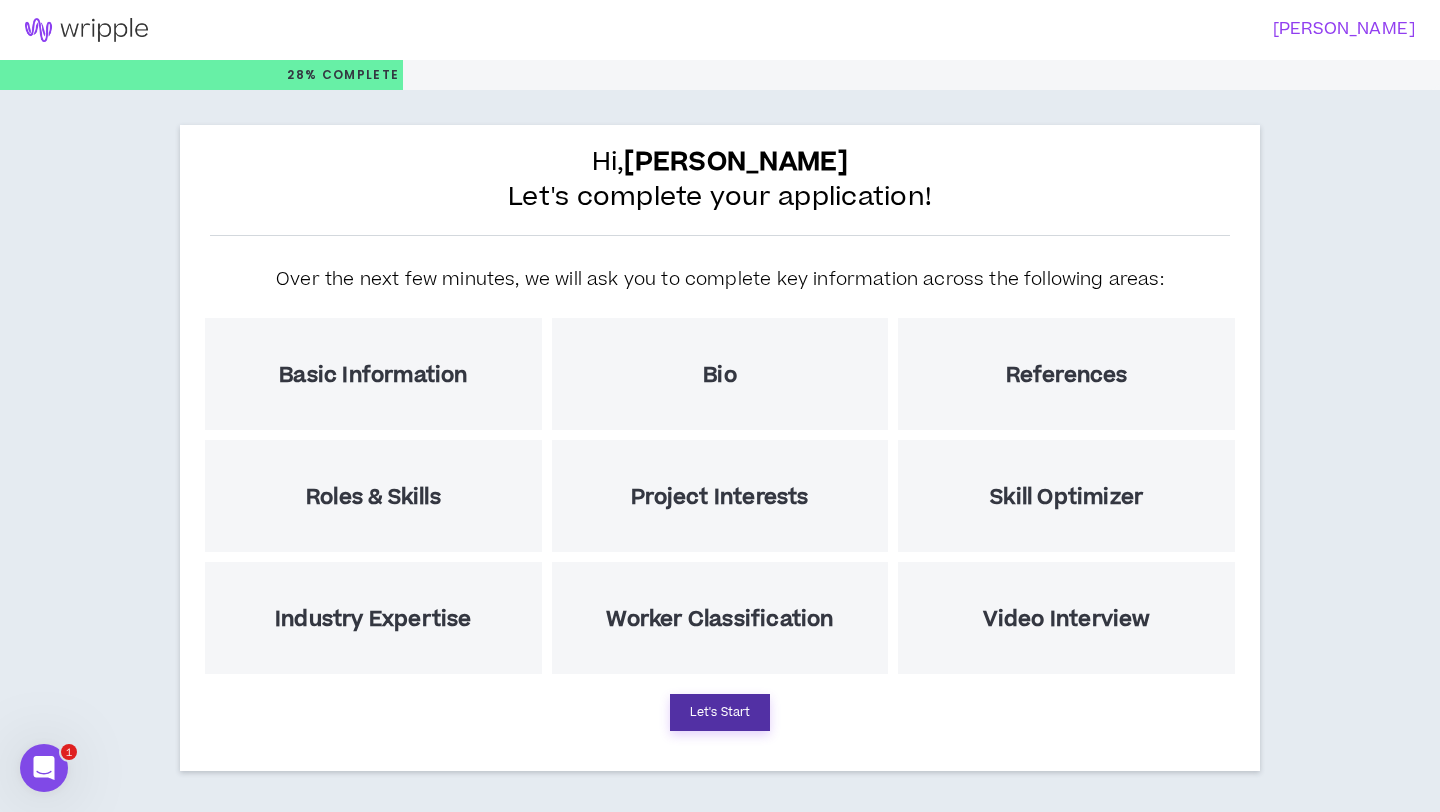 click on "Let's Start" at bounding box center (720, 712) 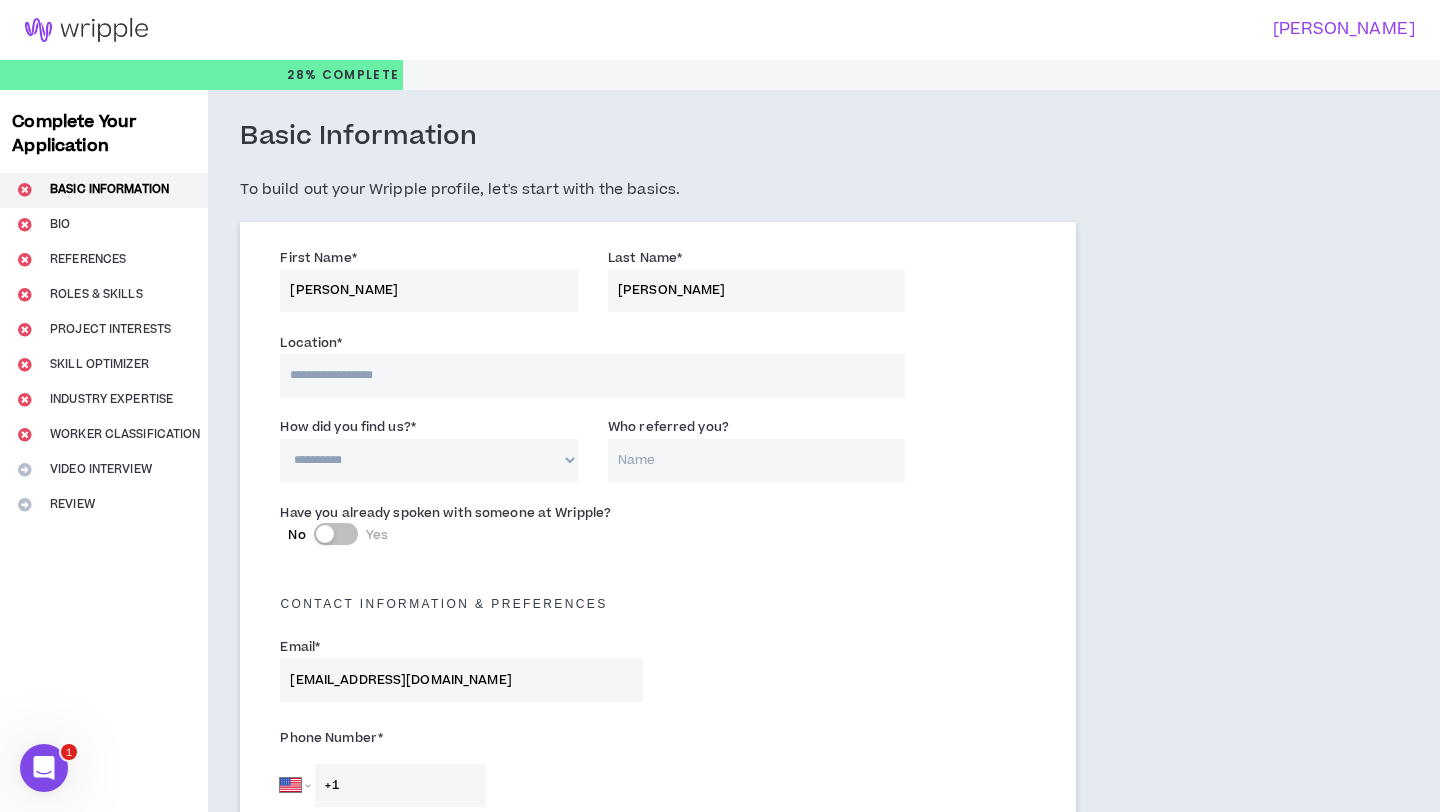 click at bounding box center (592, 375) 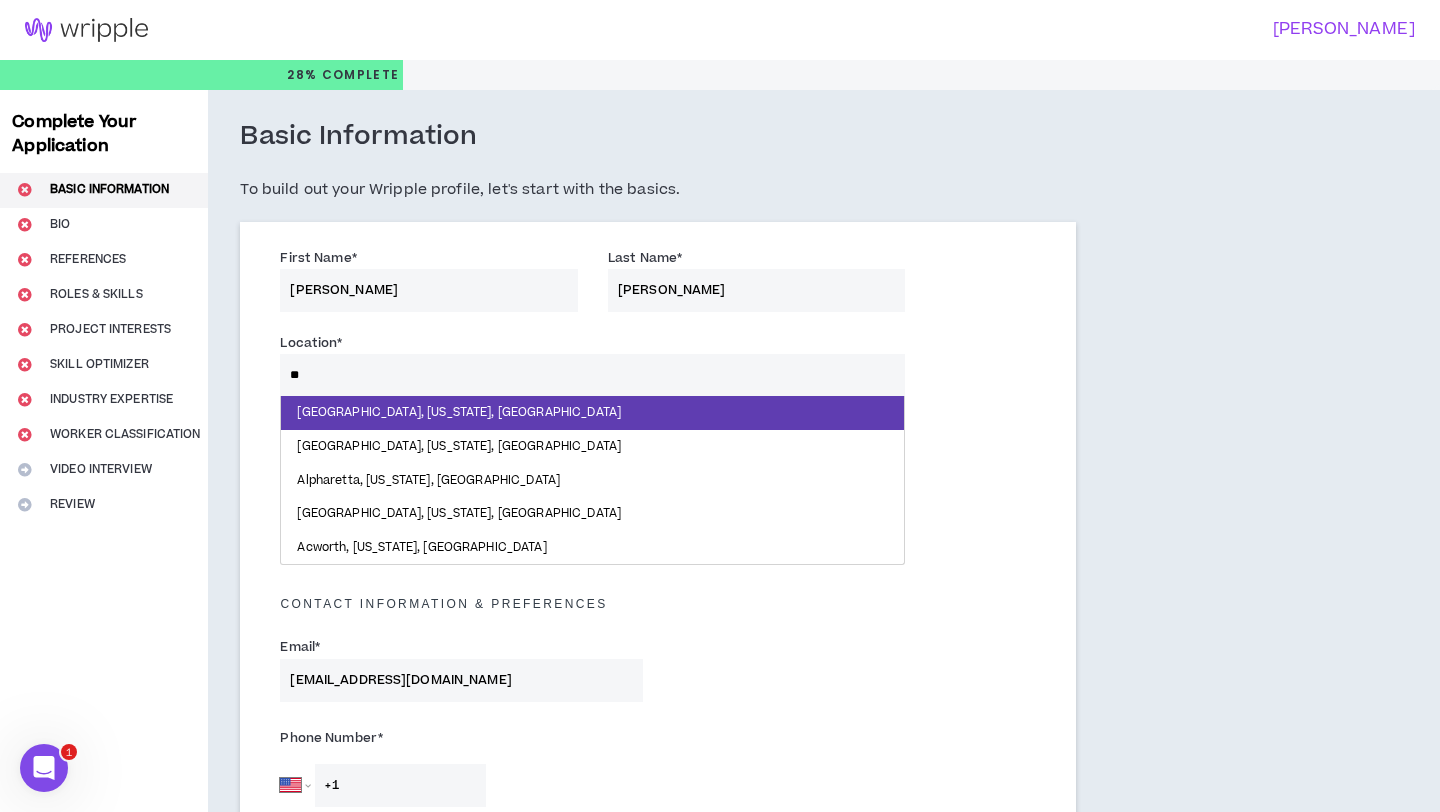 type on "***" 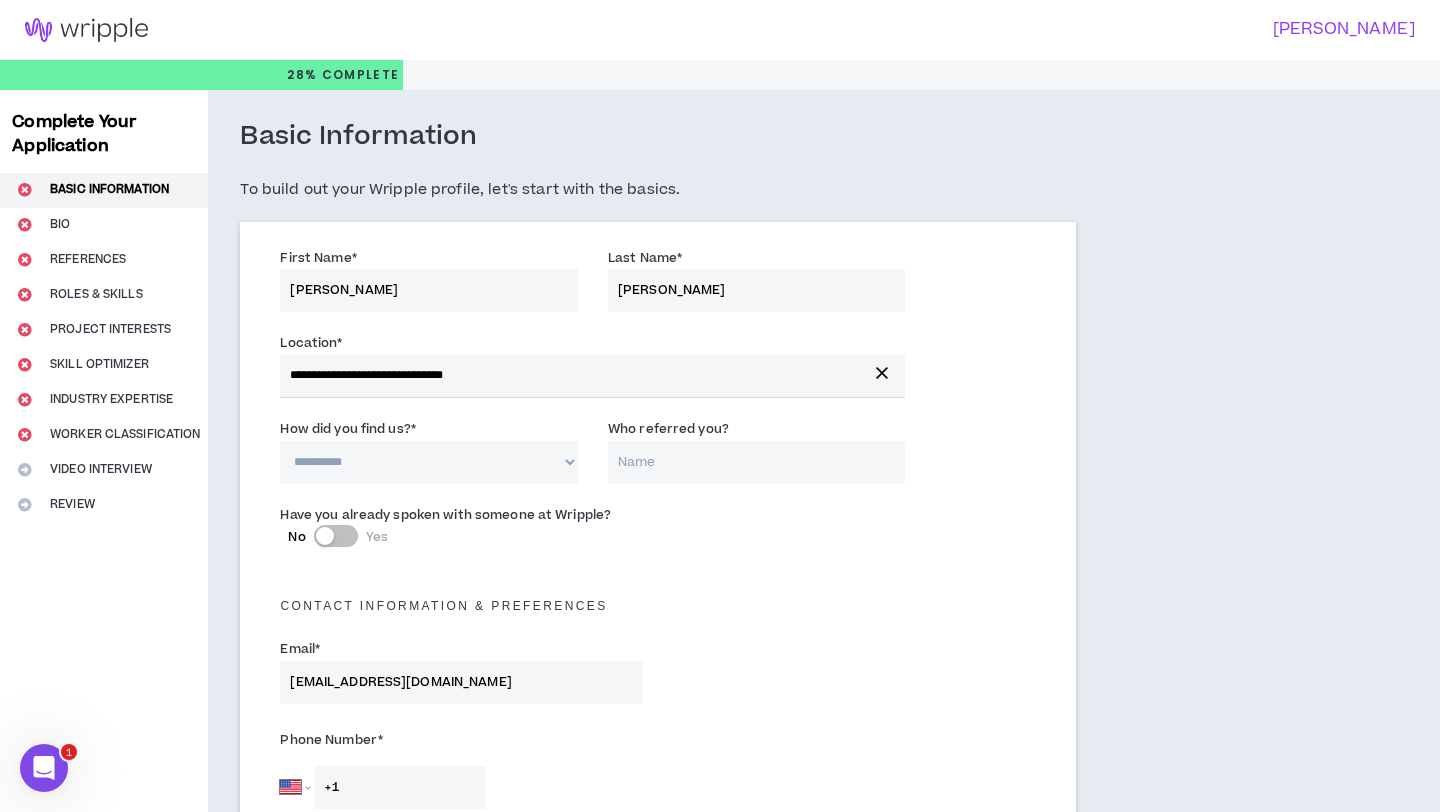 click on "**********" at bounding box center [429, 462] 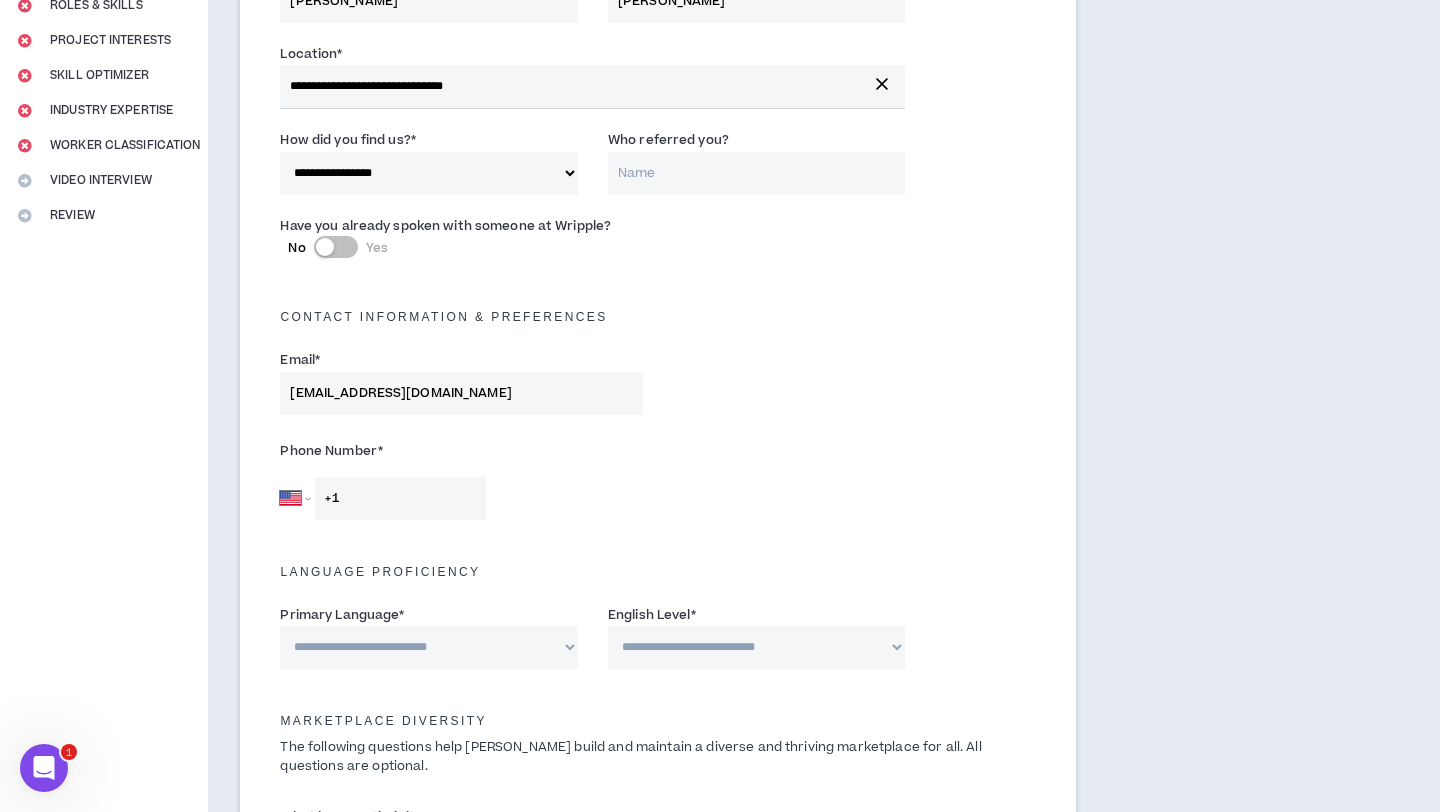 scroll, scrollTop: 296, scrollLeft: 0, axis: vertical 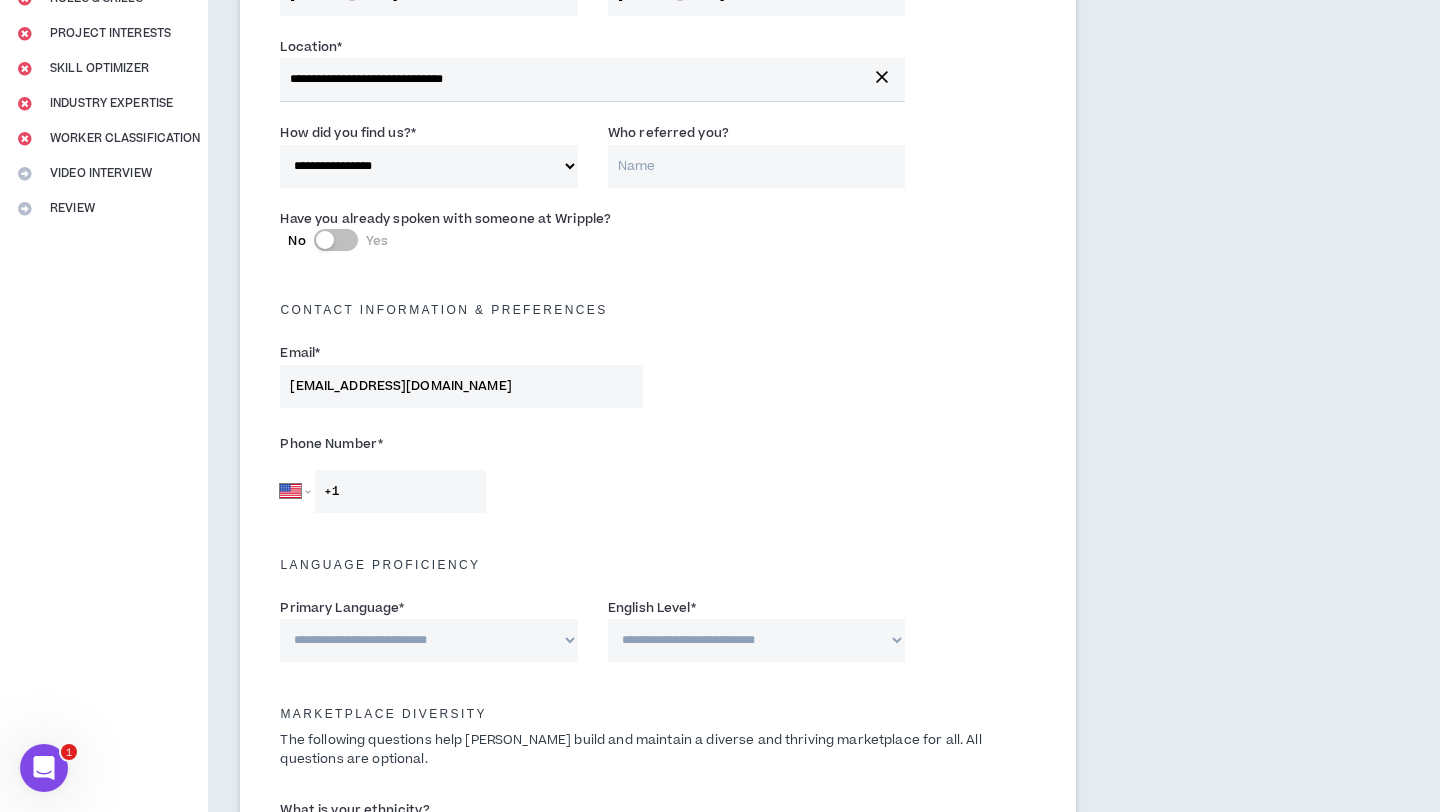 click on "+1" at bounding box center (400, 491) 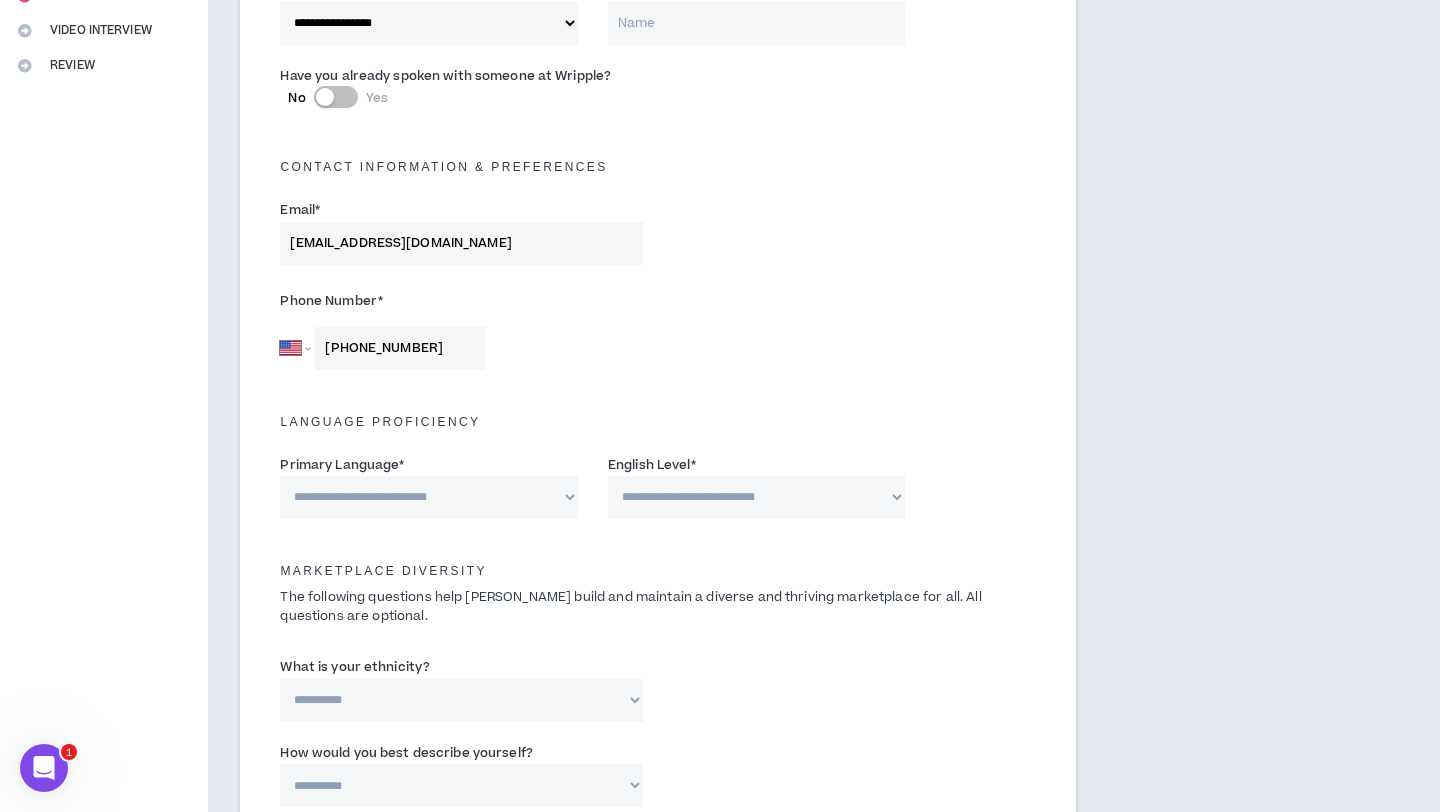 scroll, scrollTop: 472, scrollLeft: 0, axis: vertical 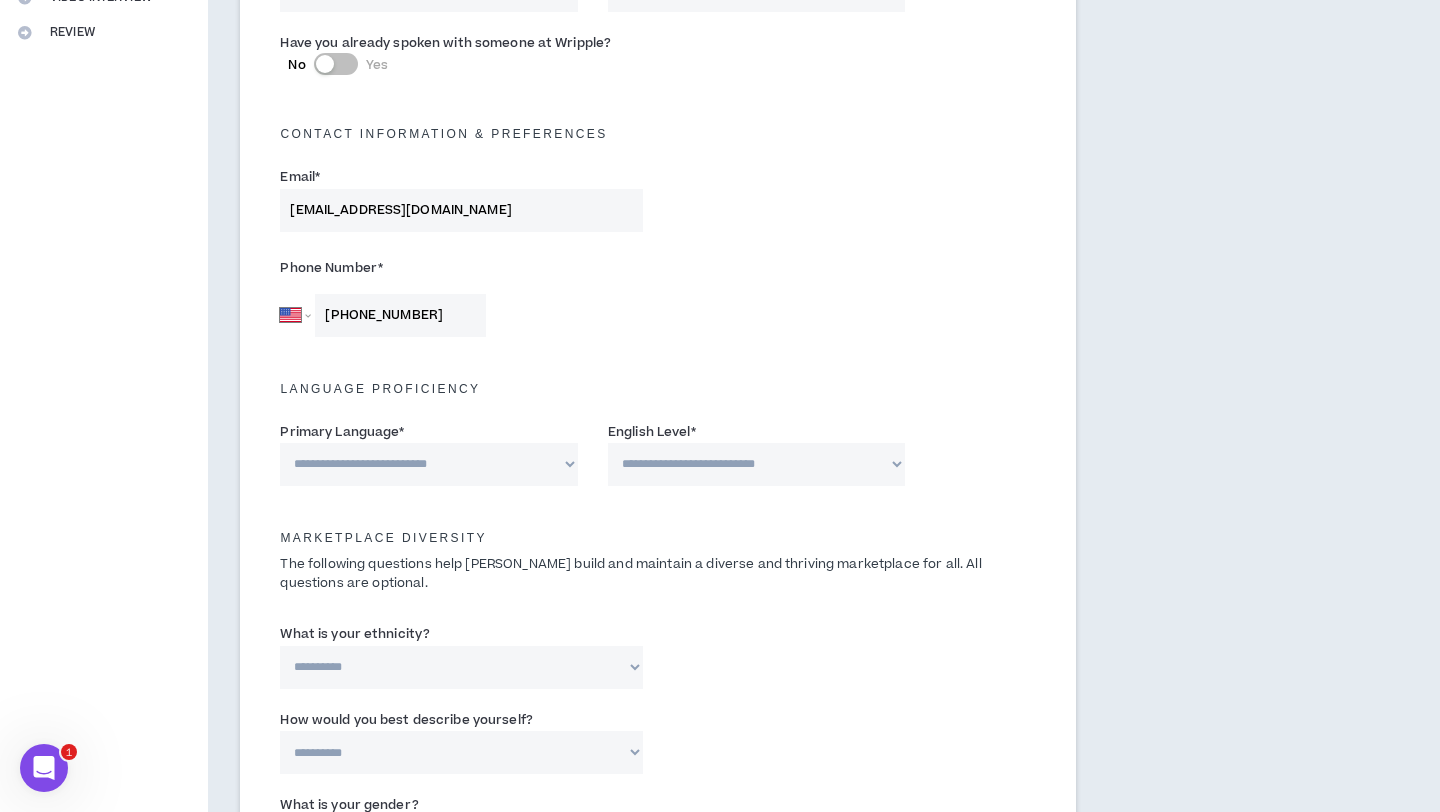 type on "[PHONE_NUMBER]" 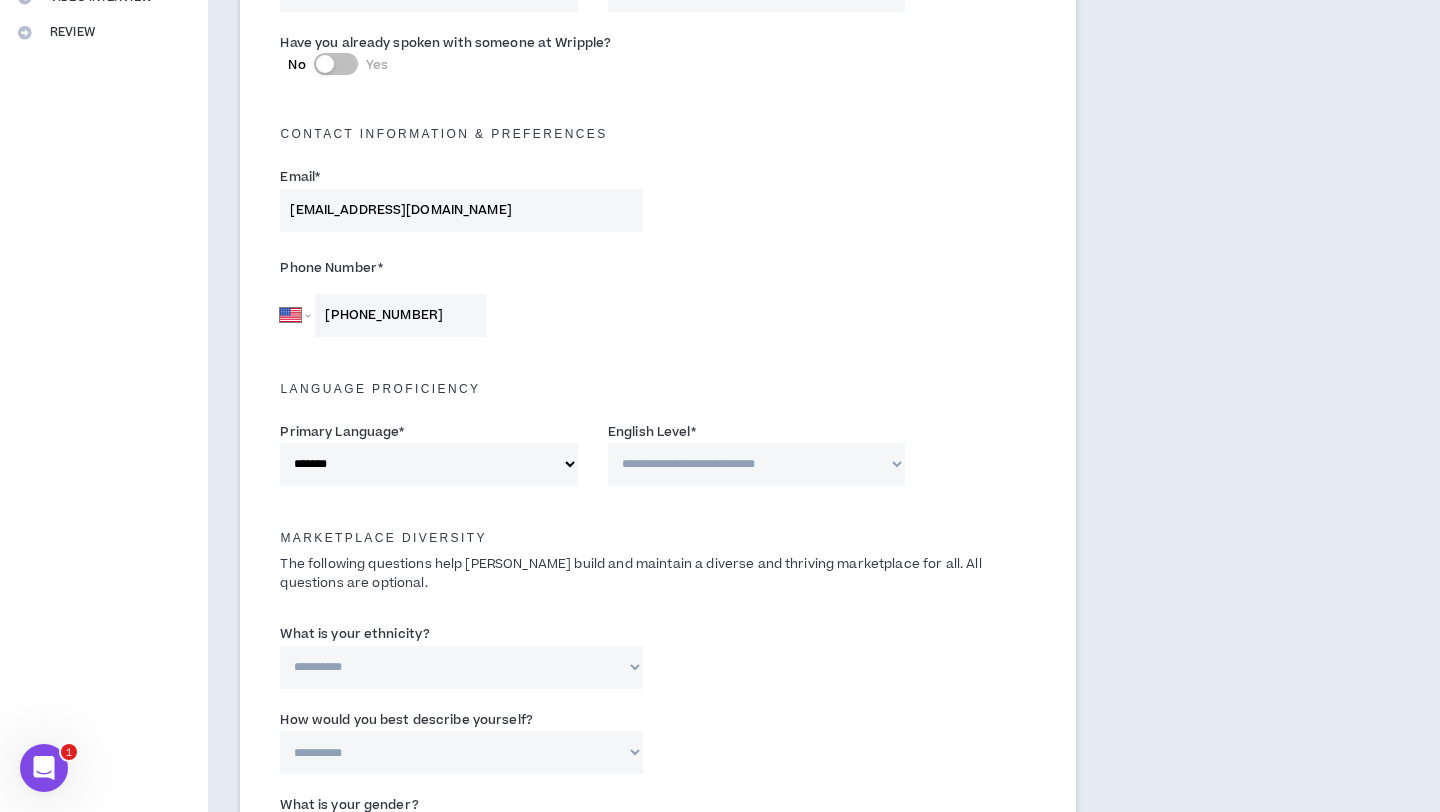click on "**********" at bounding box center [757, 464] 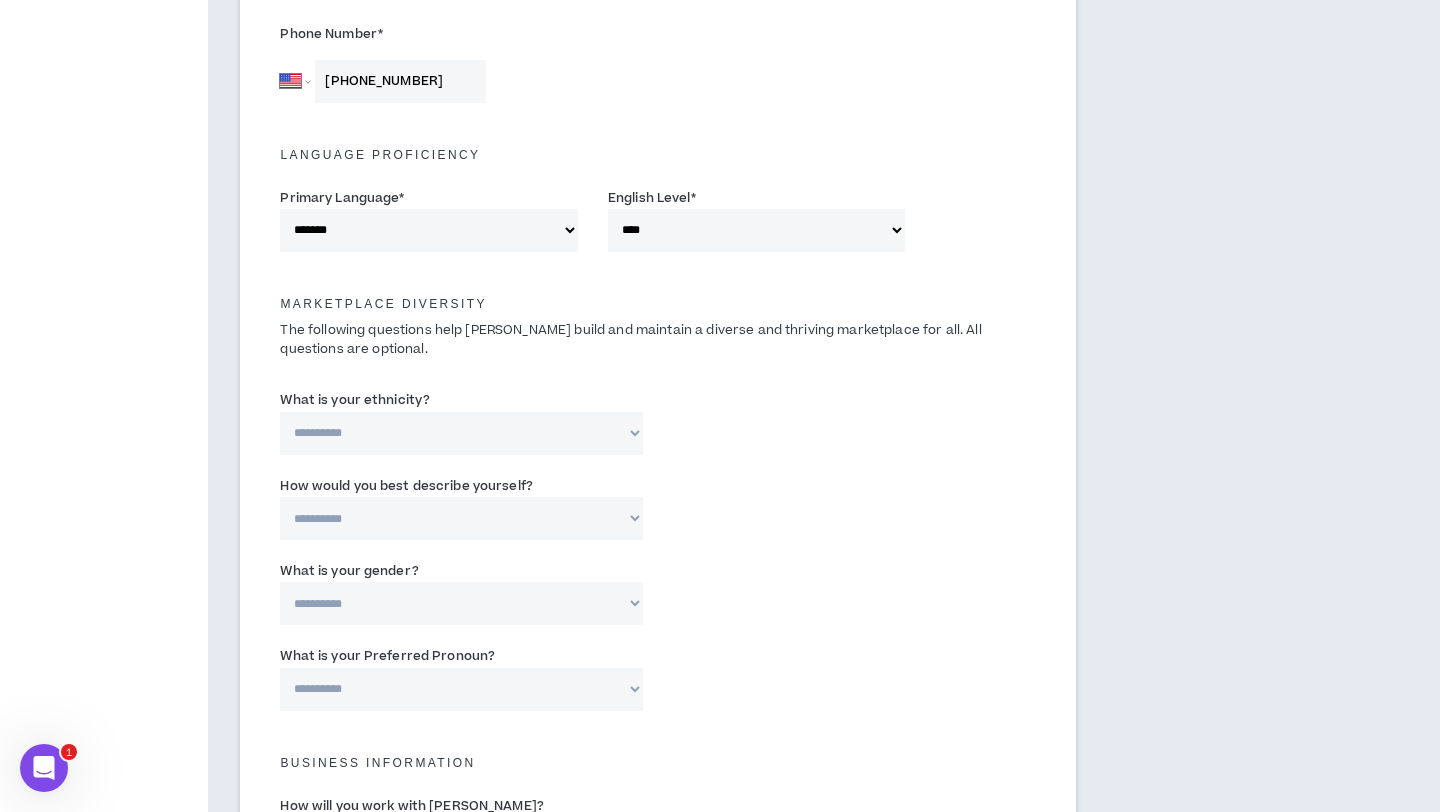 scroll, scrollTop: 778, scrollLeft: 0, axis: vertical 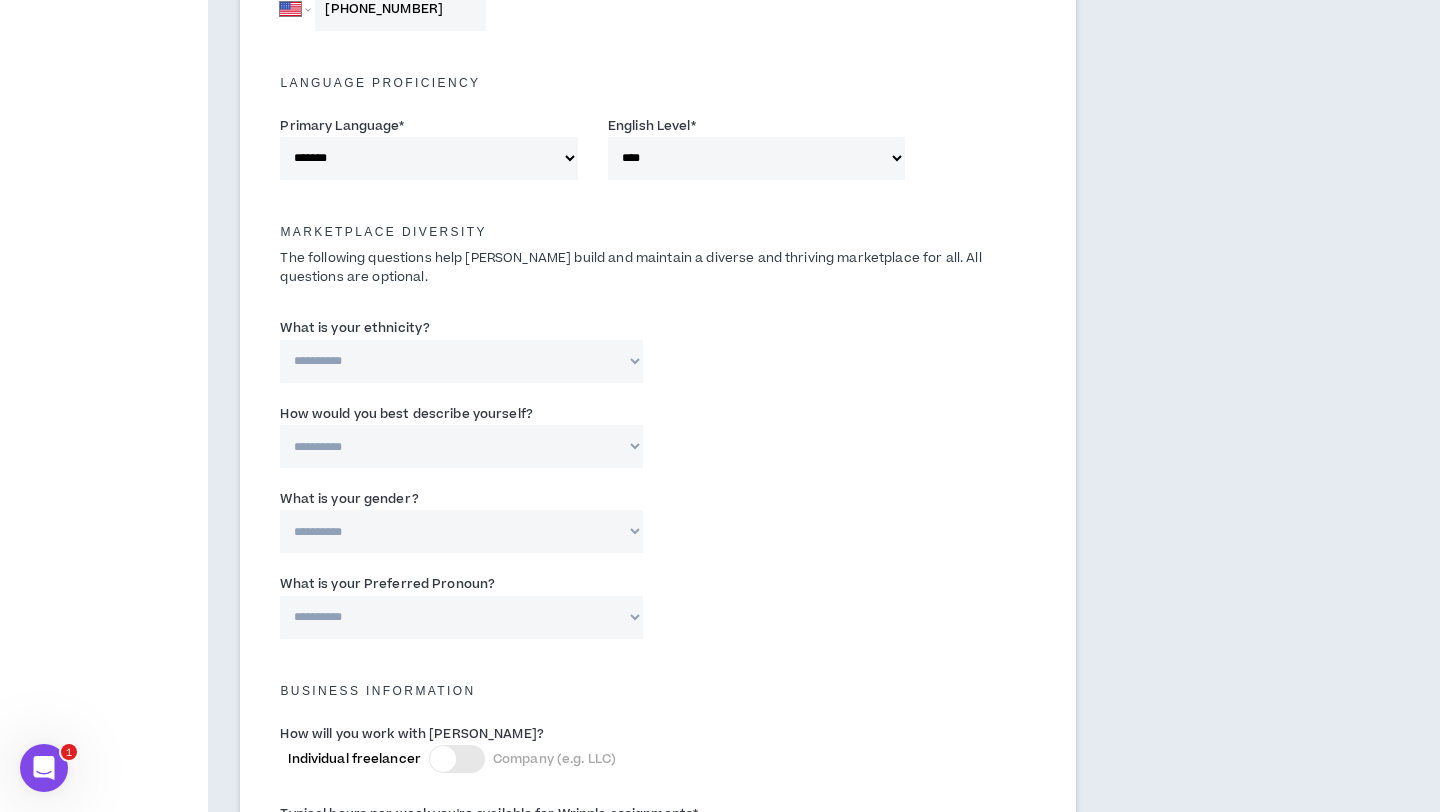 click on "**********" at bounding box center [461, 361] 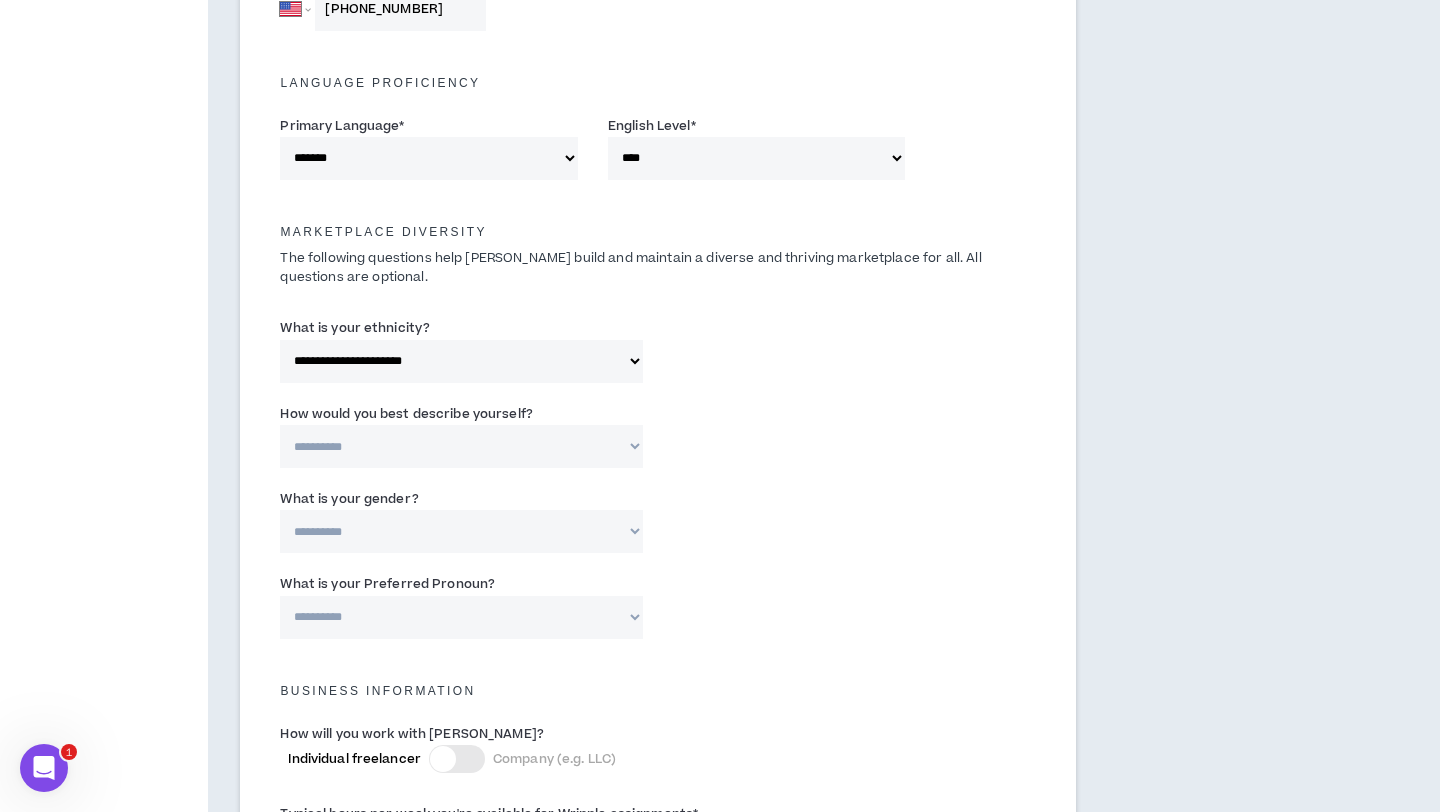 click on "**********" at bounding box center [461, 446] 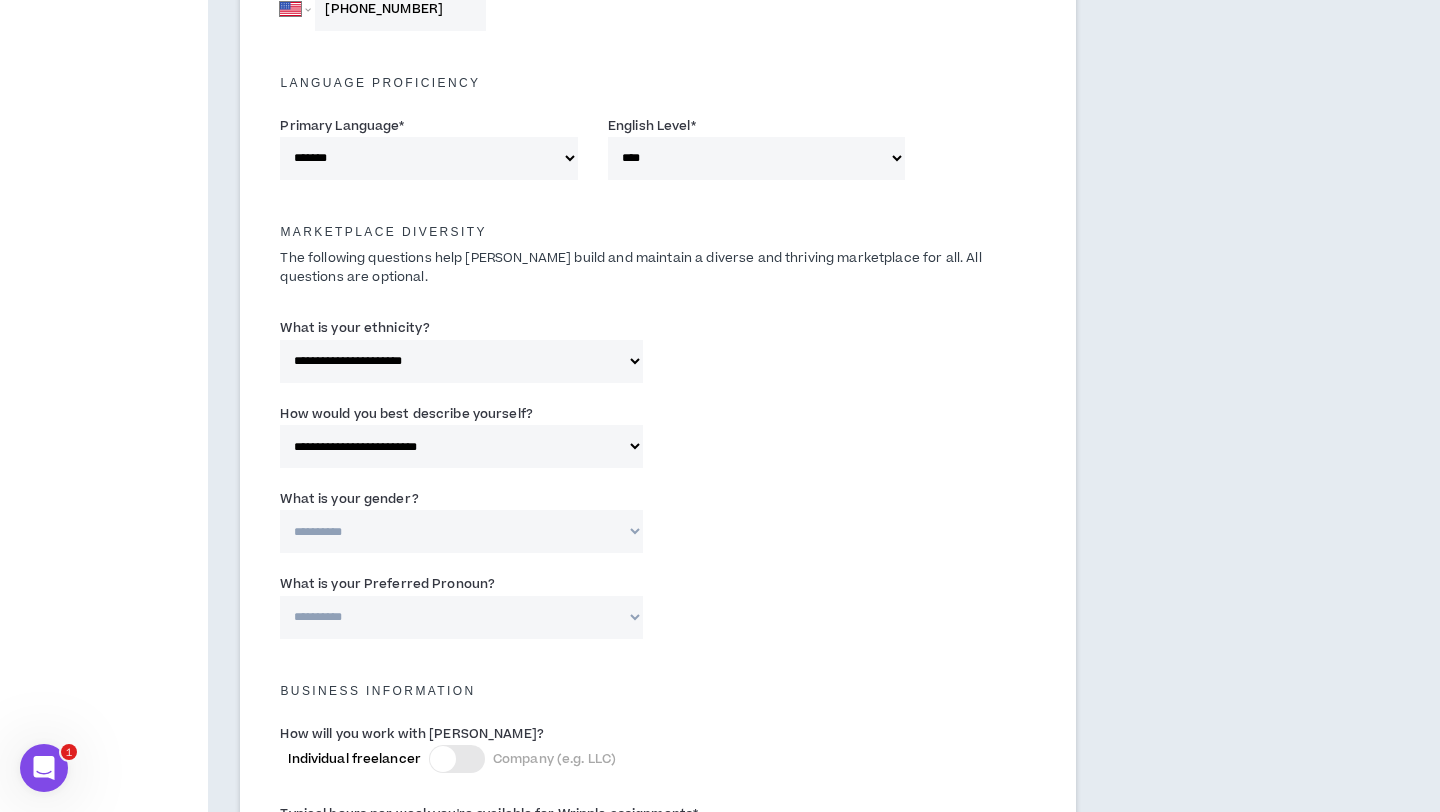 click on "**********" at bounding box center [461, 531] 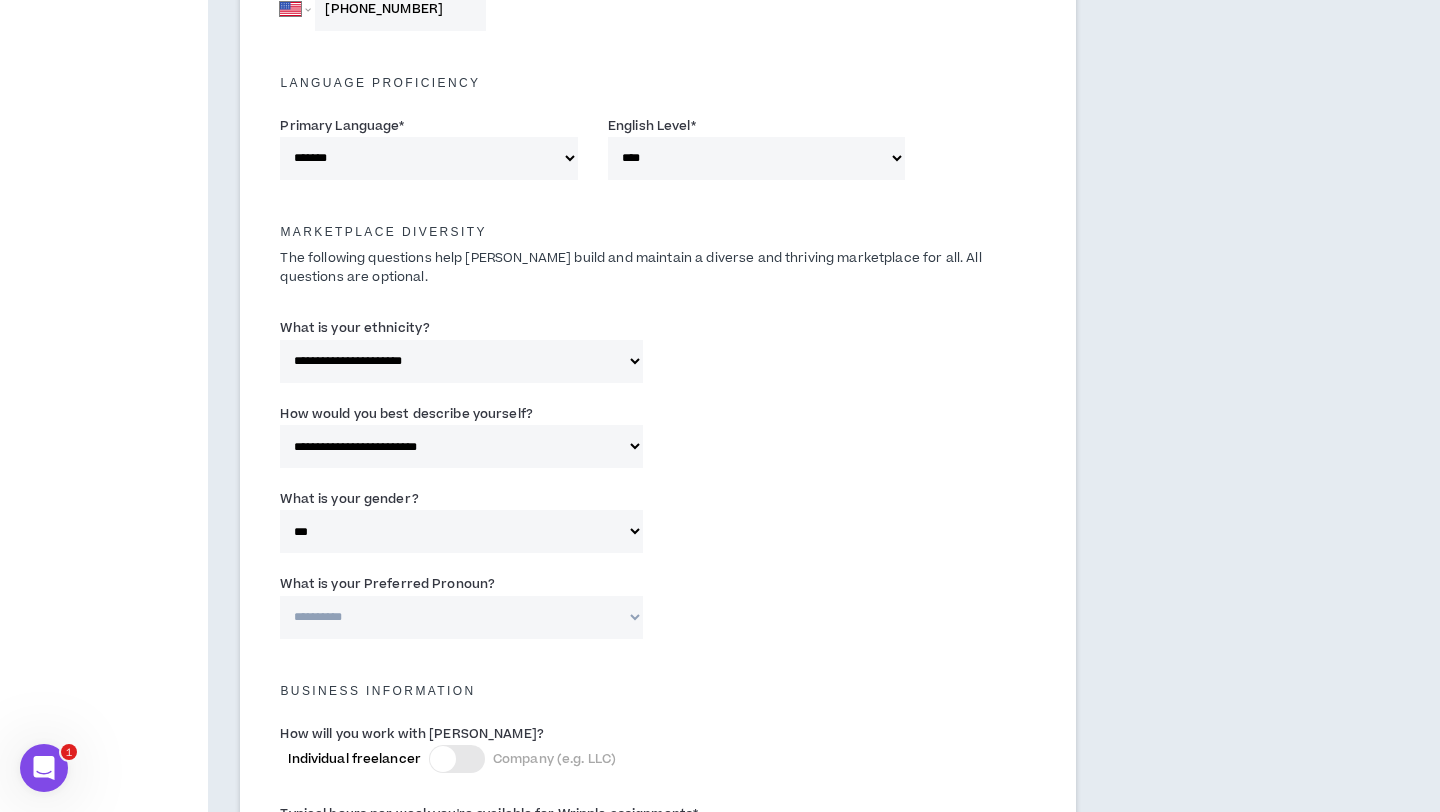 click on "**********" at bounding box center (461, 617) 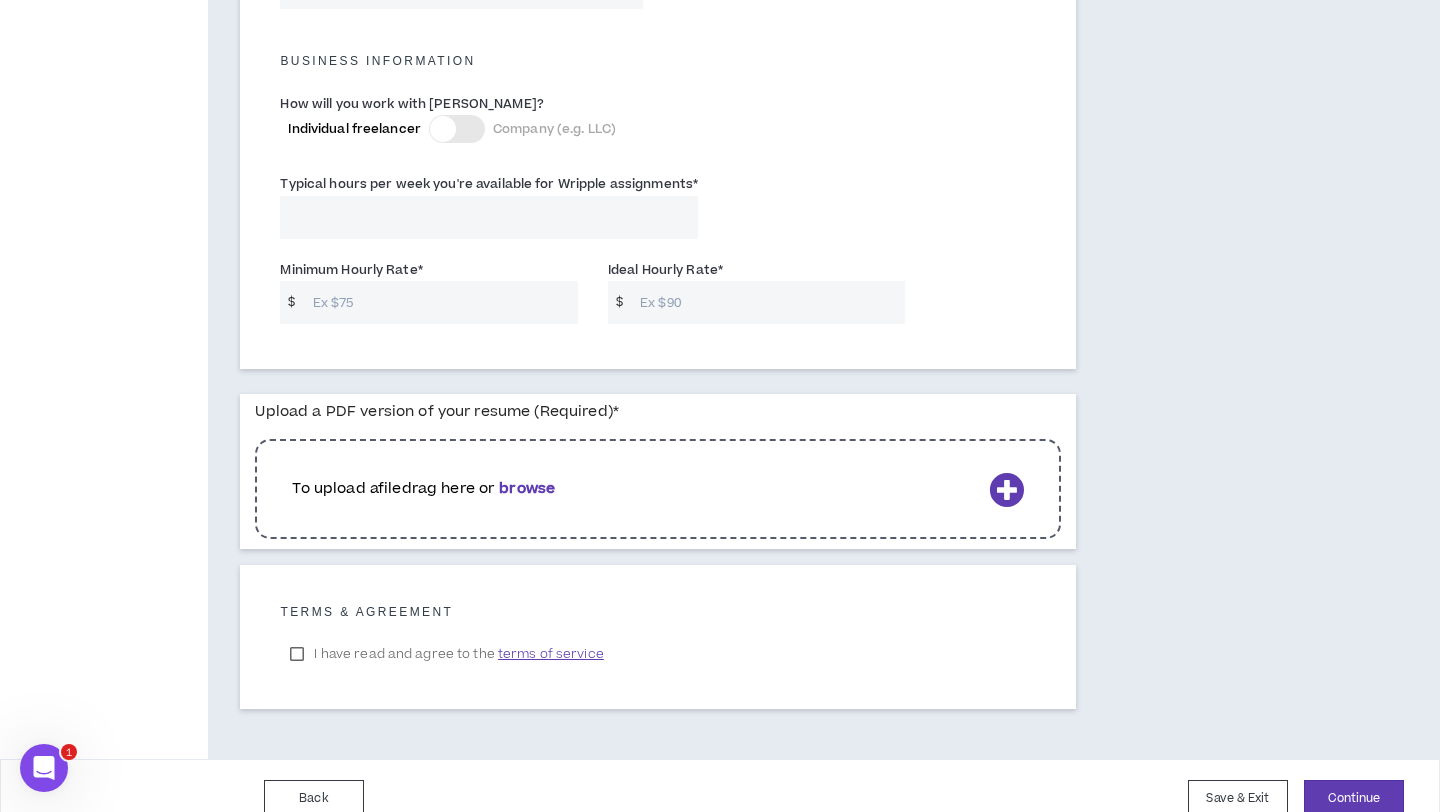 scroll, scrollTop: 1434, scrollLeft: 0, axis: vertical 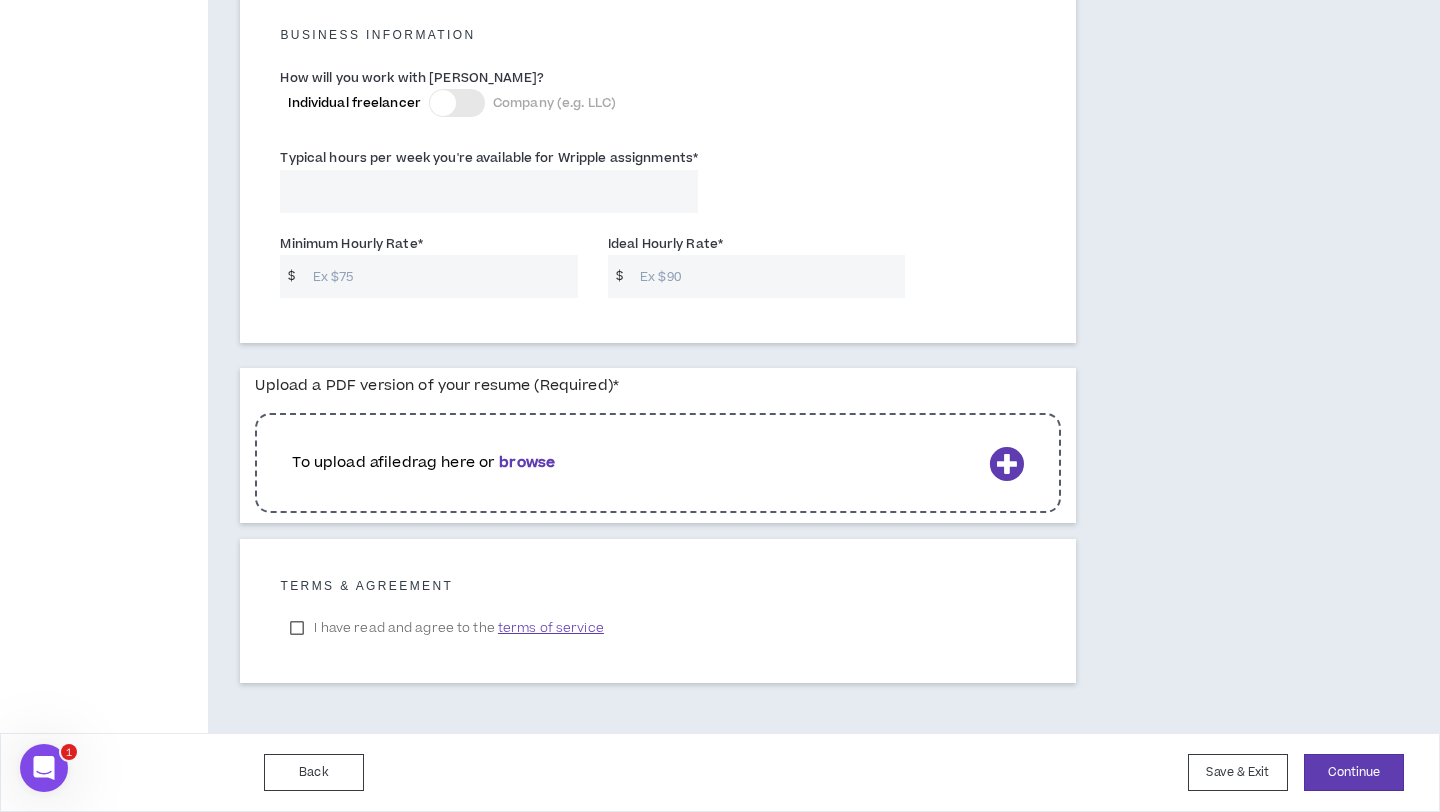 click on "Typical hours per week you're available for Wripple assignments  *" at bounding box center (489, 191) 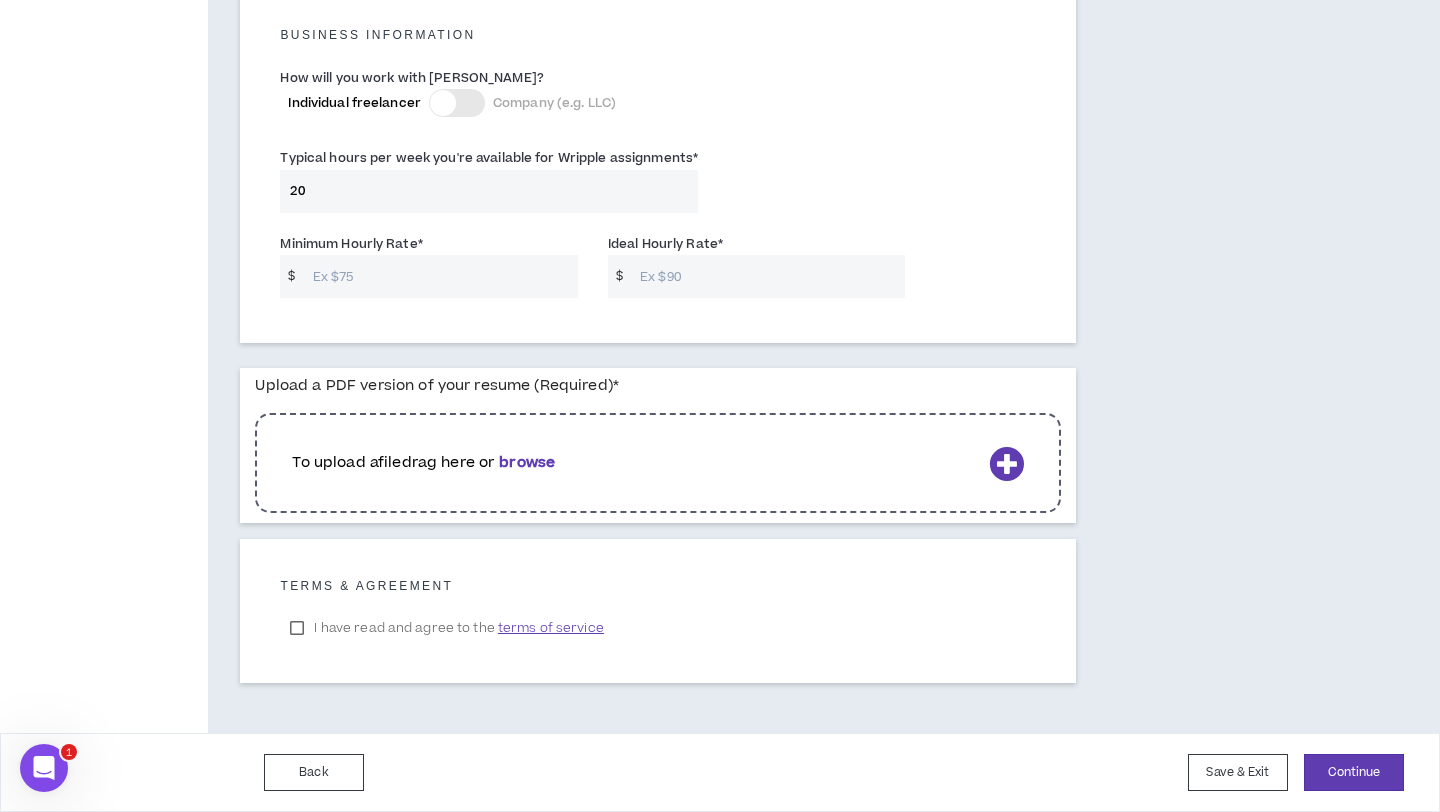 type on "20" 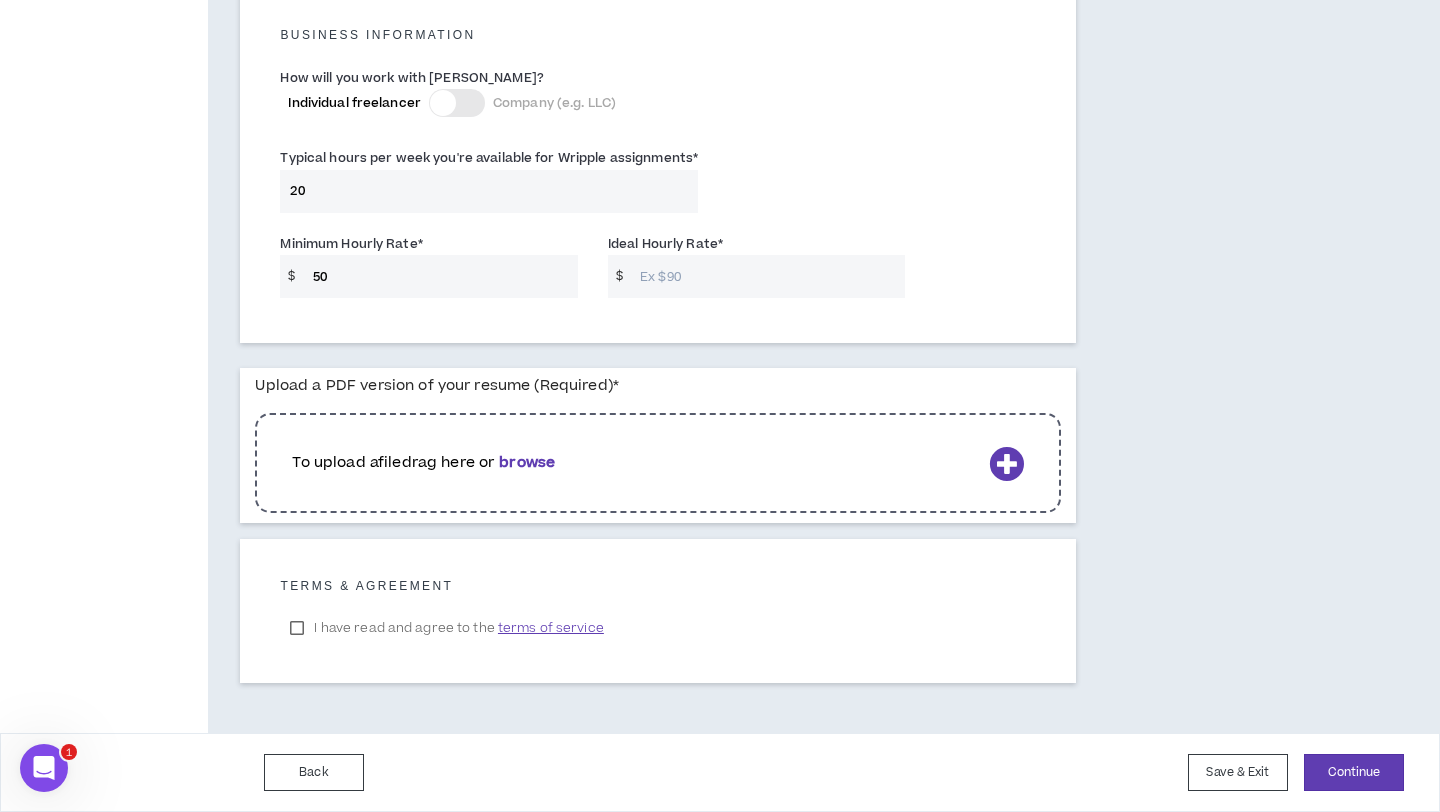 type on "50" 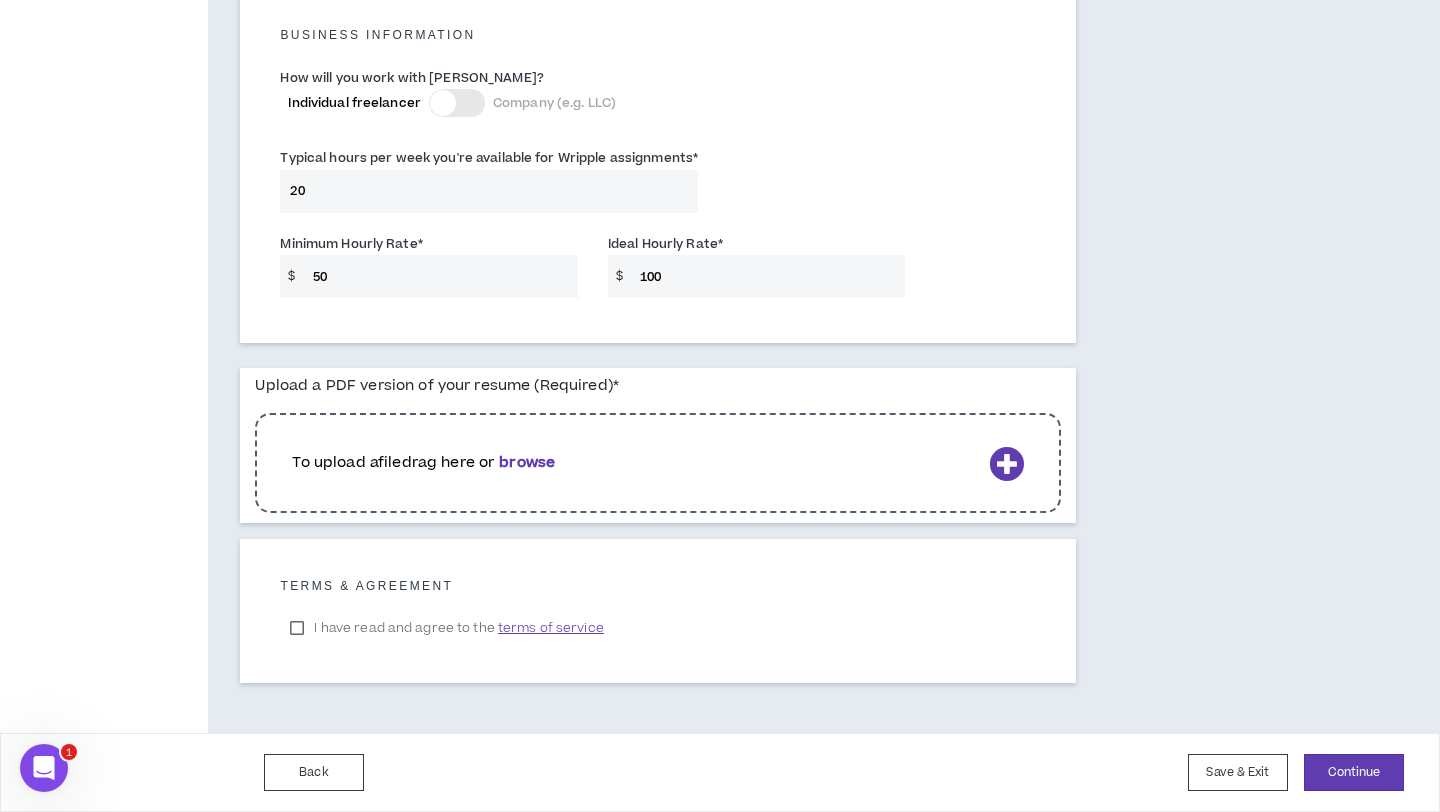 type on "100" 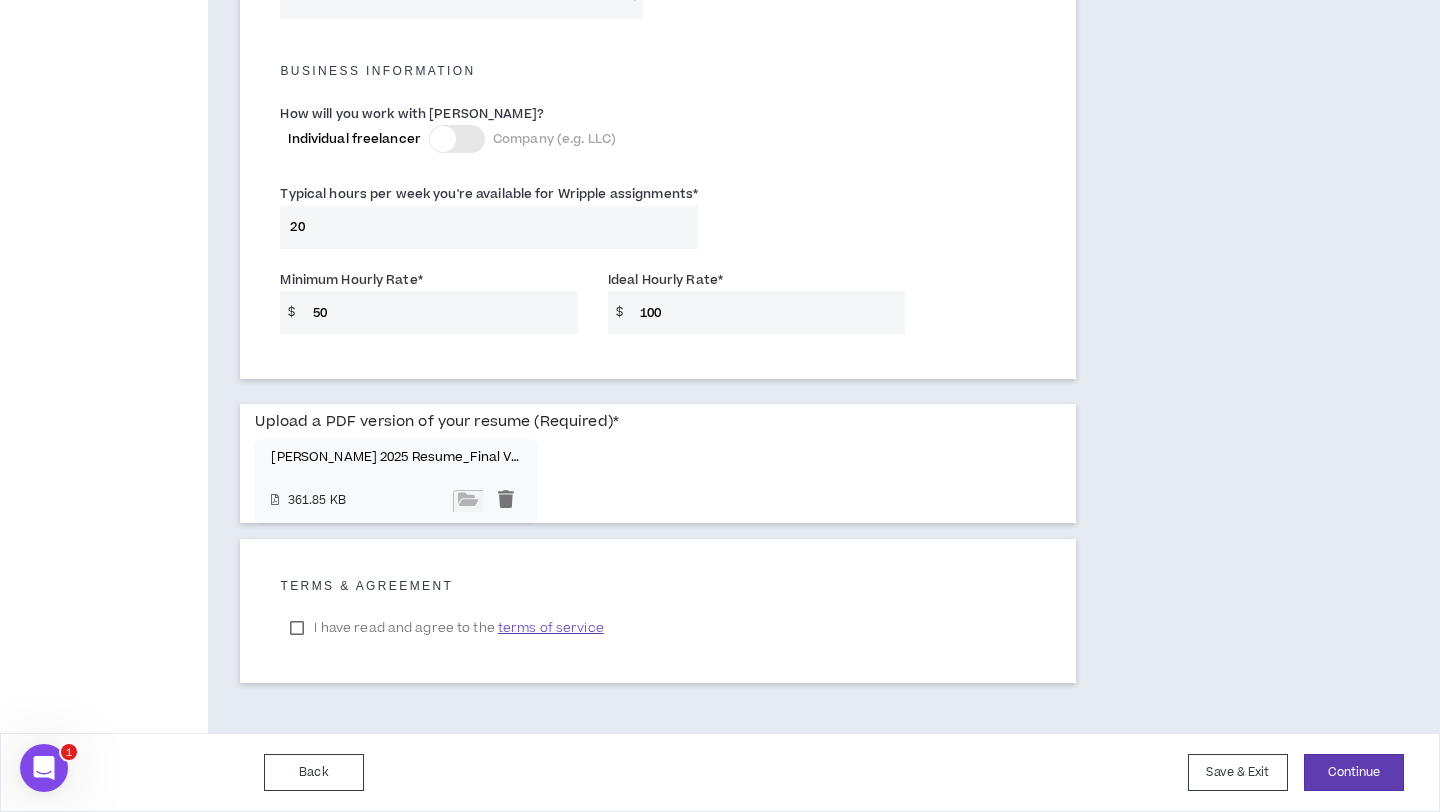 scroll, scrollTop: 1398, scrollLeft: 0, axis: vertical 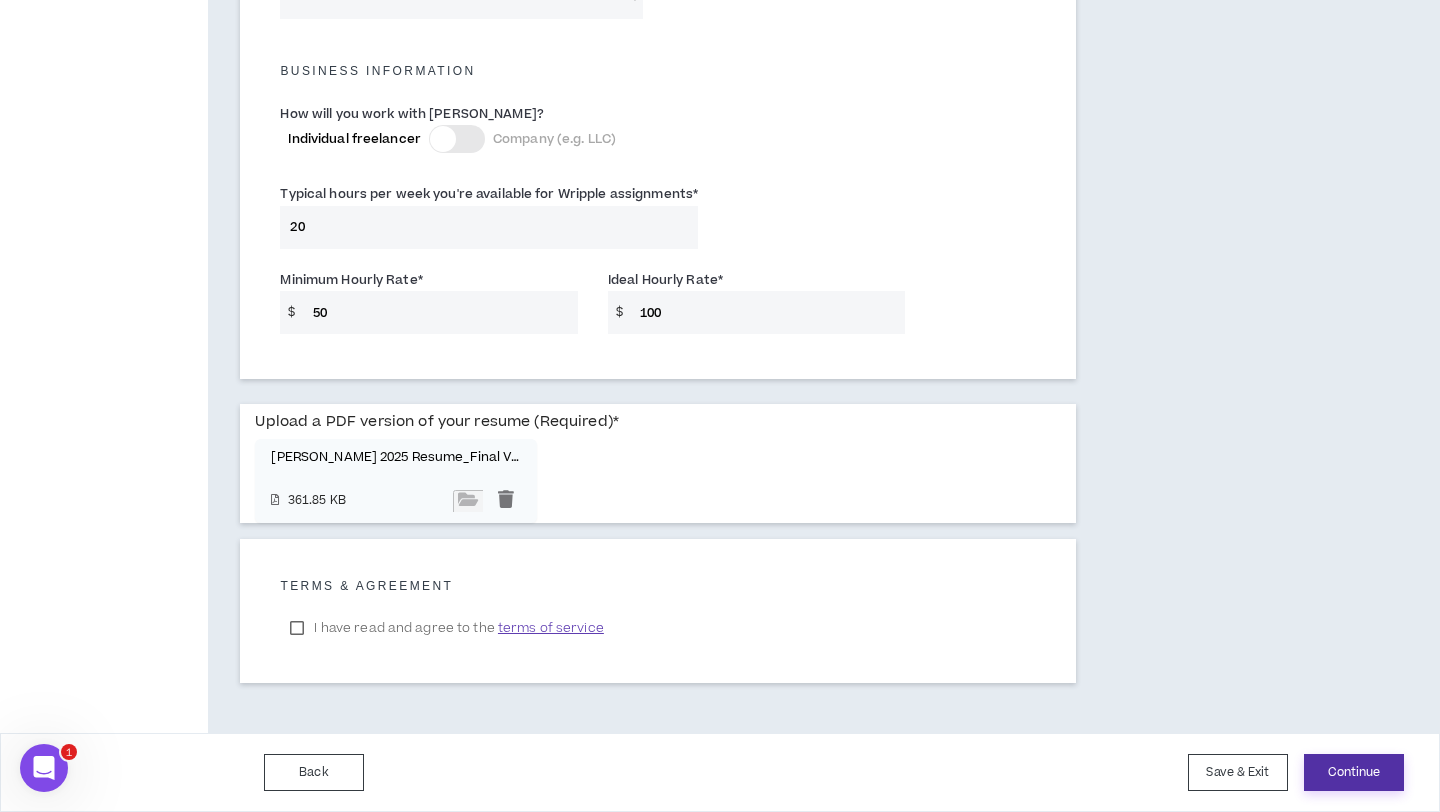 click on "Continue" at bounding box center [1354, 772] 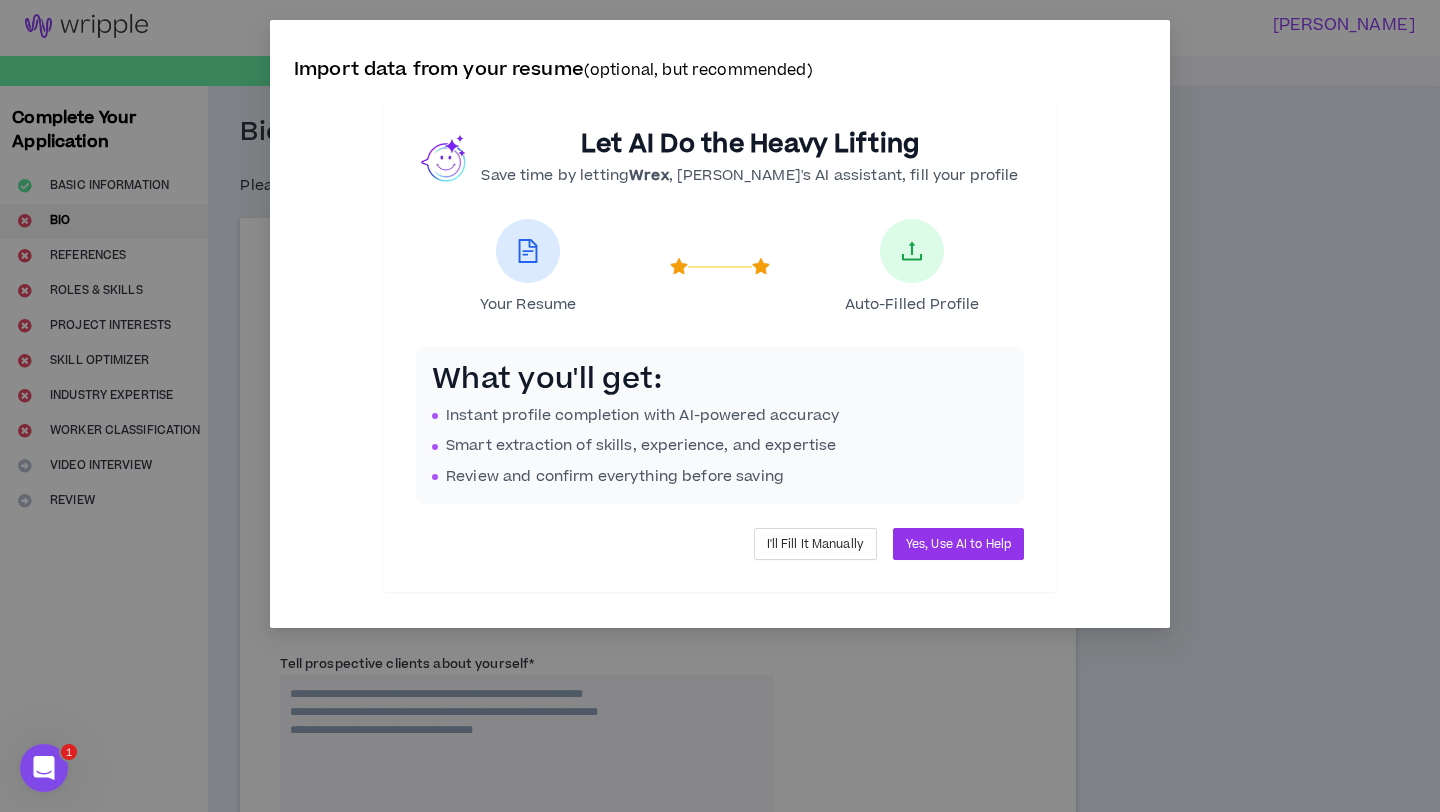 scroll, scrollTop: 0, scrollLeft: 0, axis: both 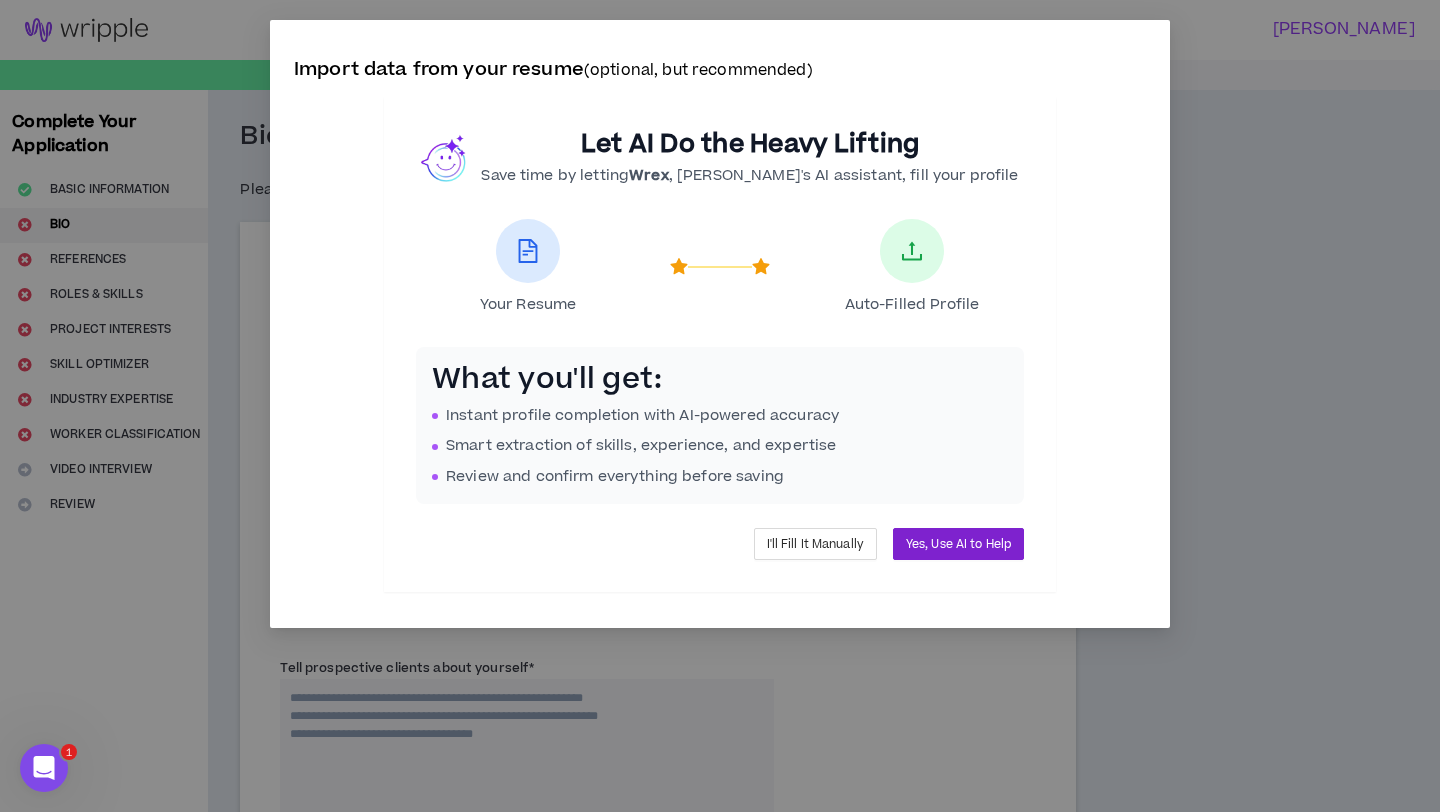 click on "Yes, Use AI to Help" at bounding box center [958, 544] 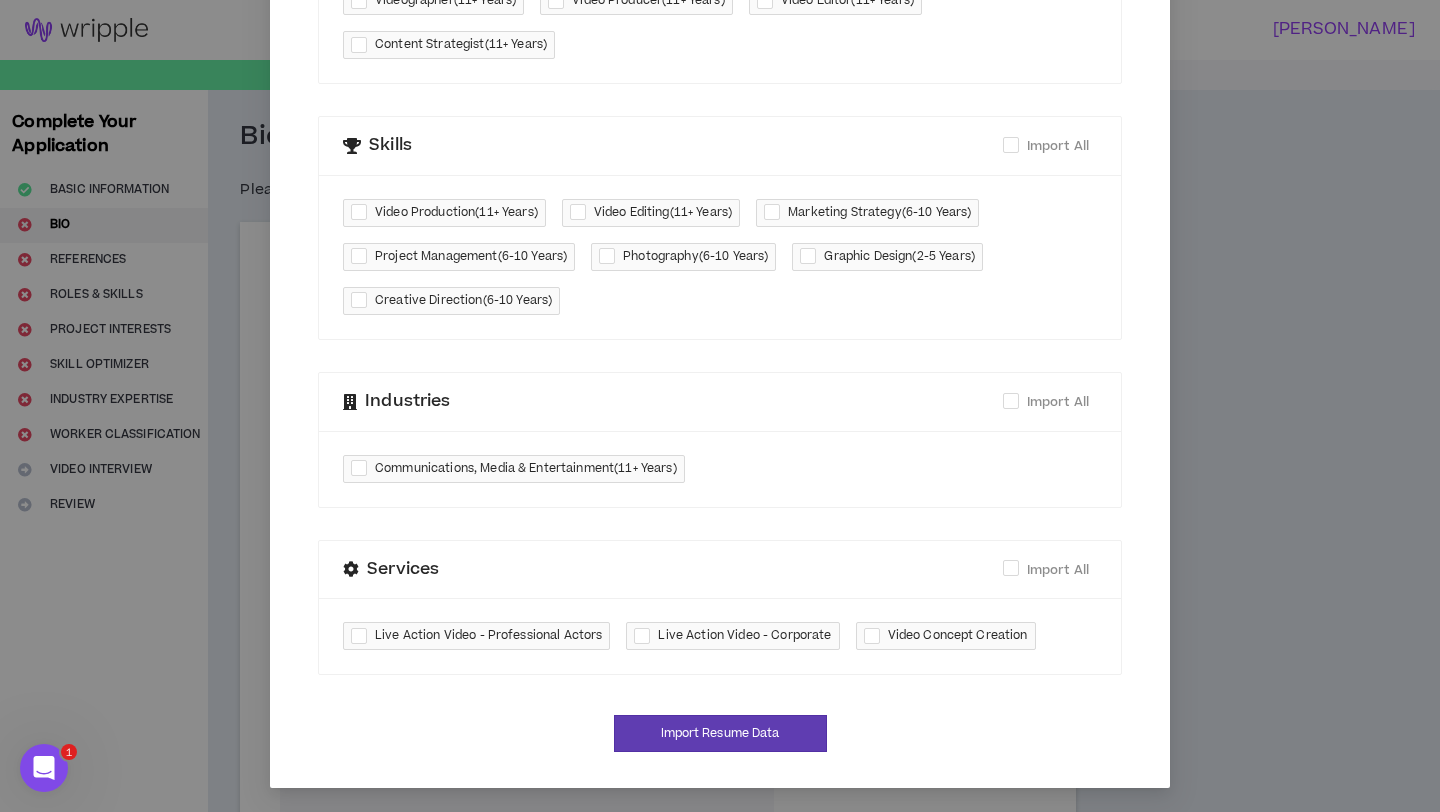 scroll, scrollTop: 652, scrollLeft: 0, axis: vertical 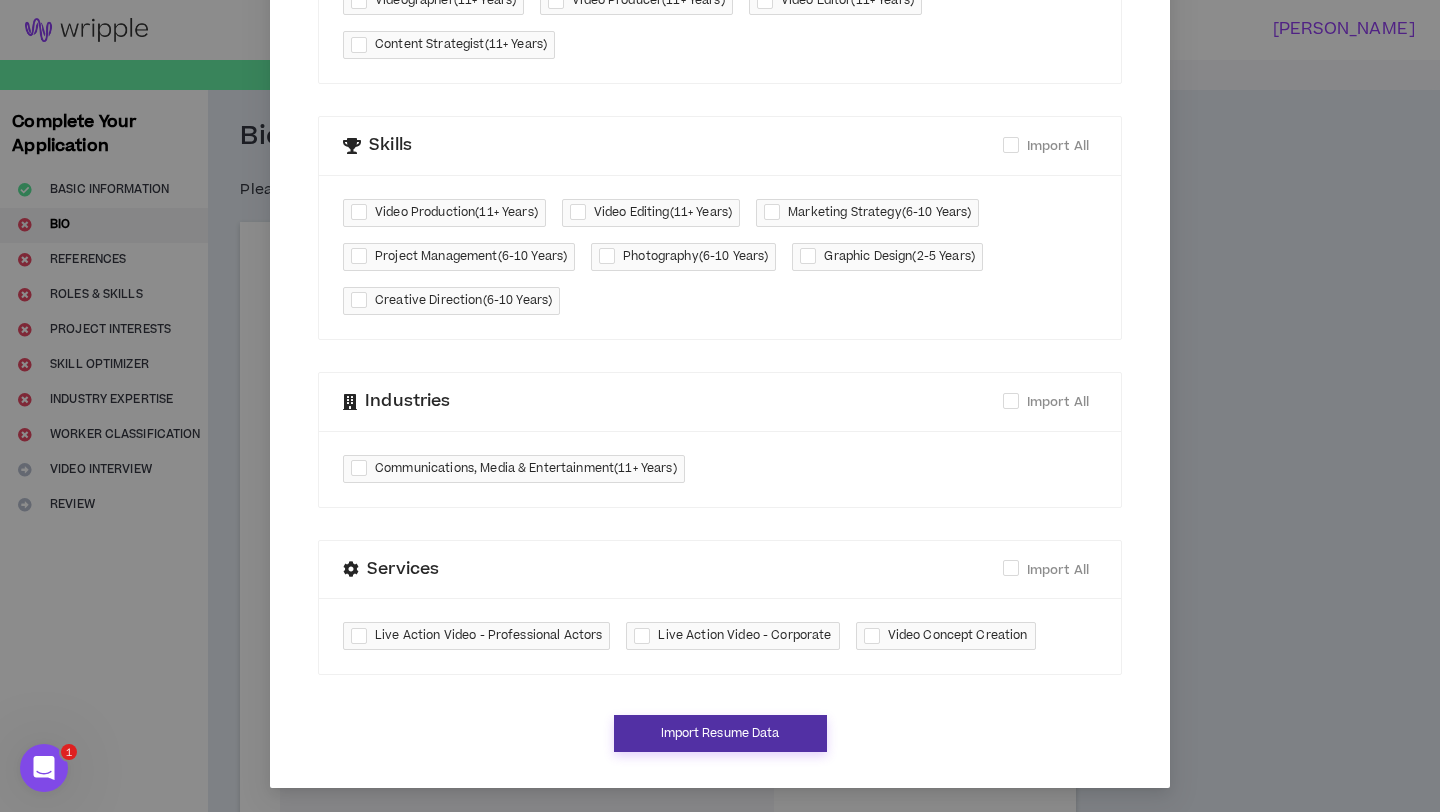click on "Import Resume Data" at bounding box center [720, 733] 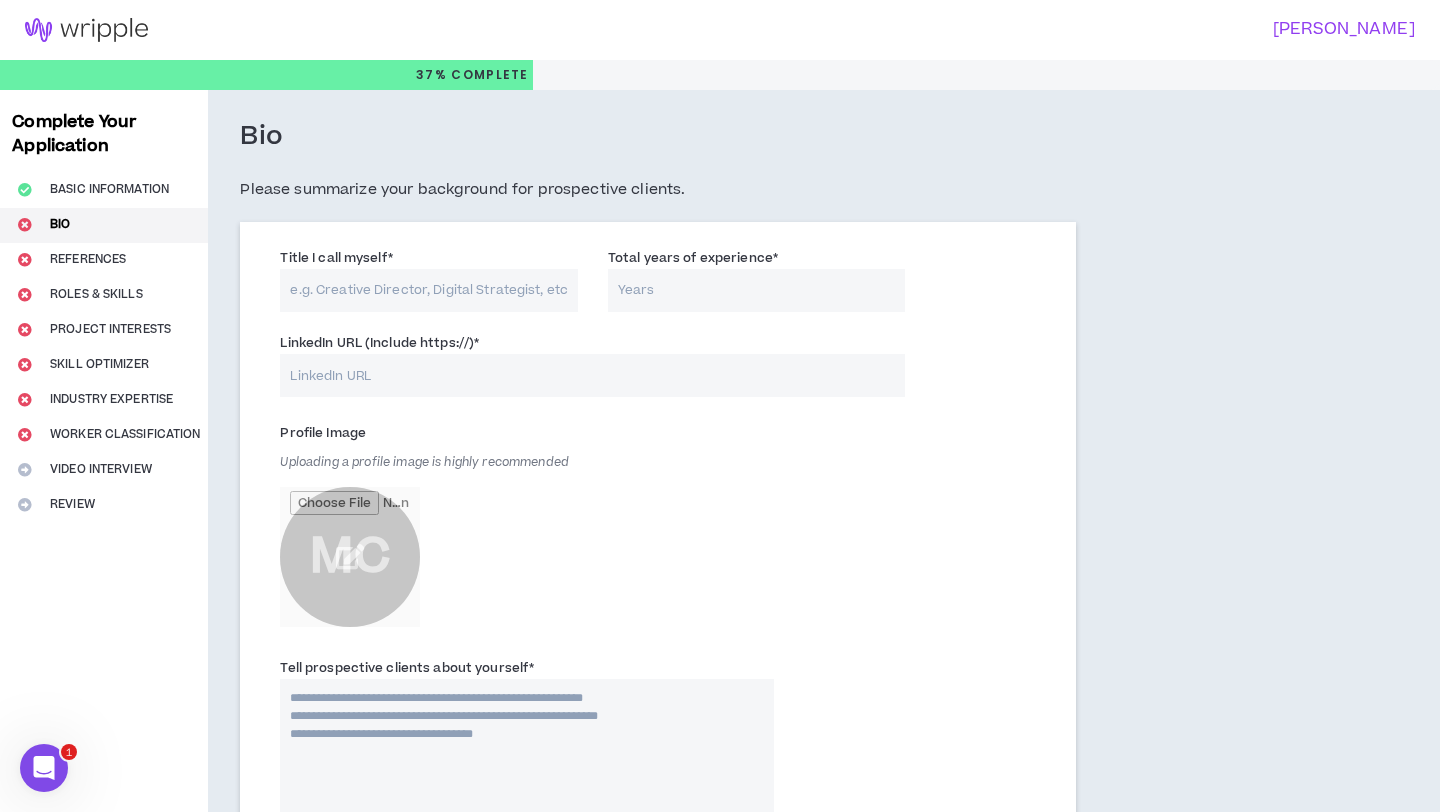 scroll, scrollTop: 633, scrollLeft: 0, axis: vertical 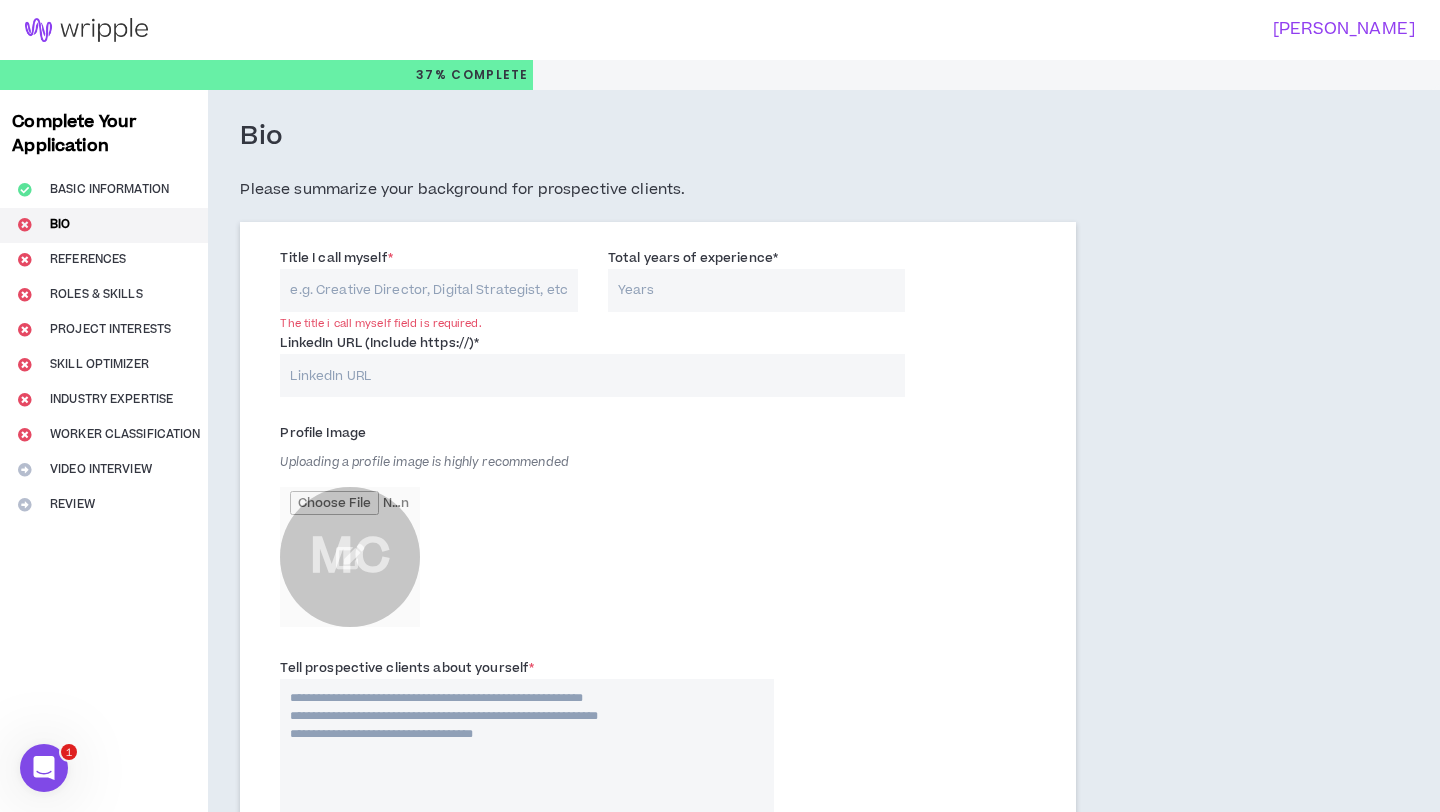 click on "Title I call myself  *" at bounding box center [429, 290] 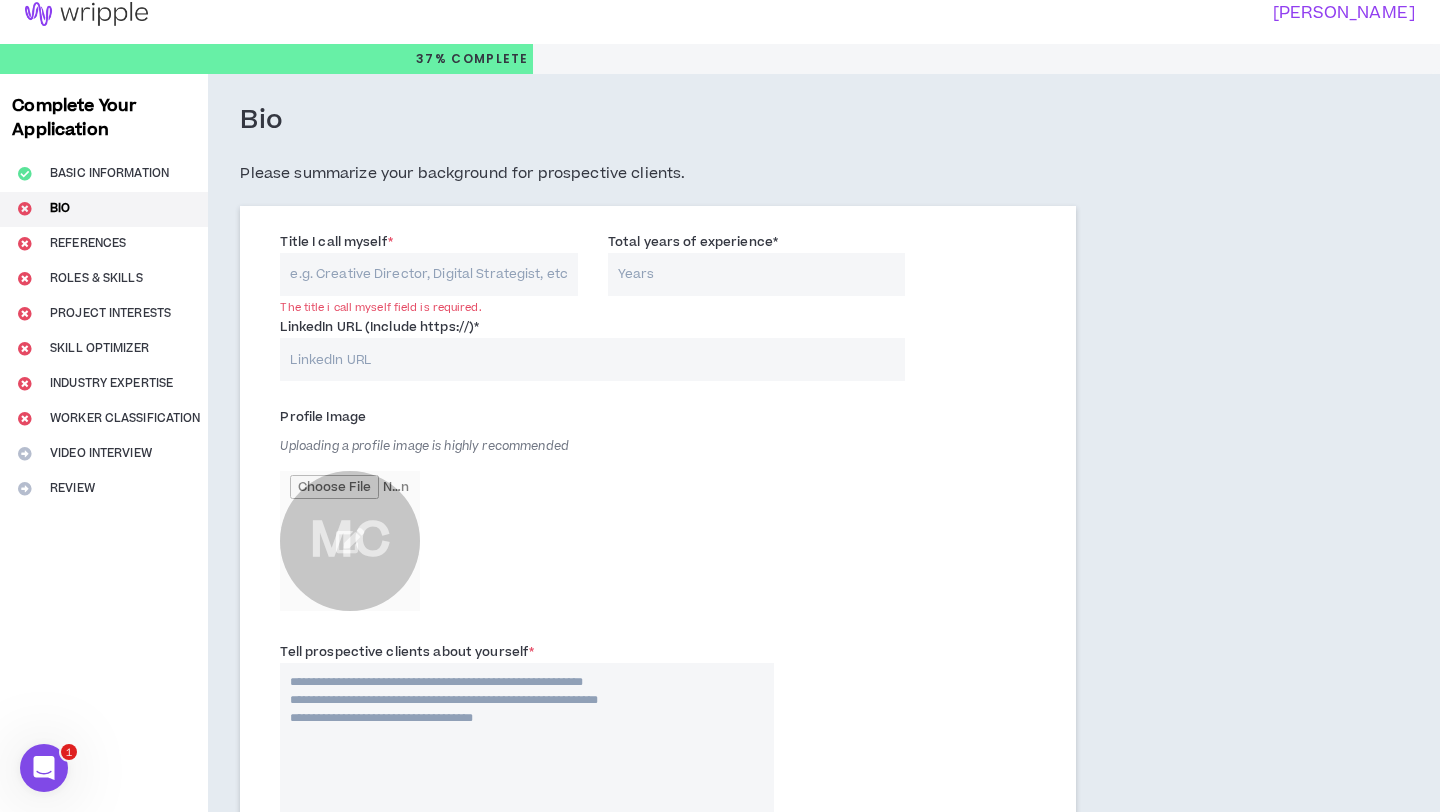 scroll, scrollTop: 0, scrollLeft: 0, axis: both 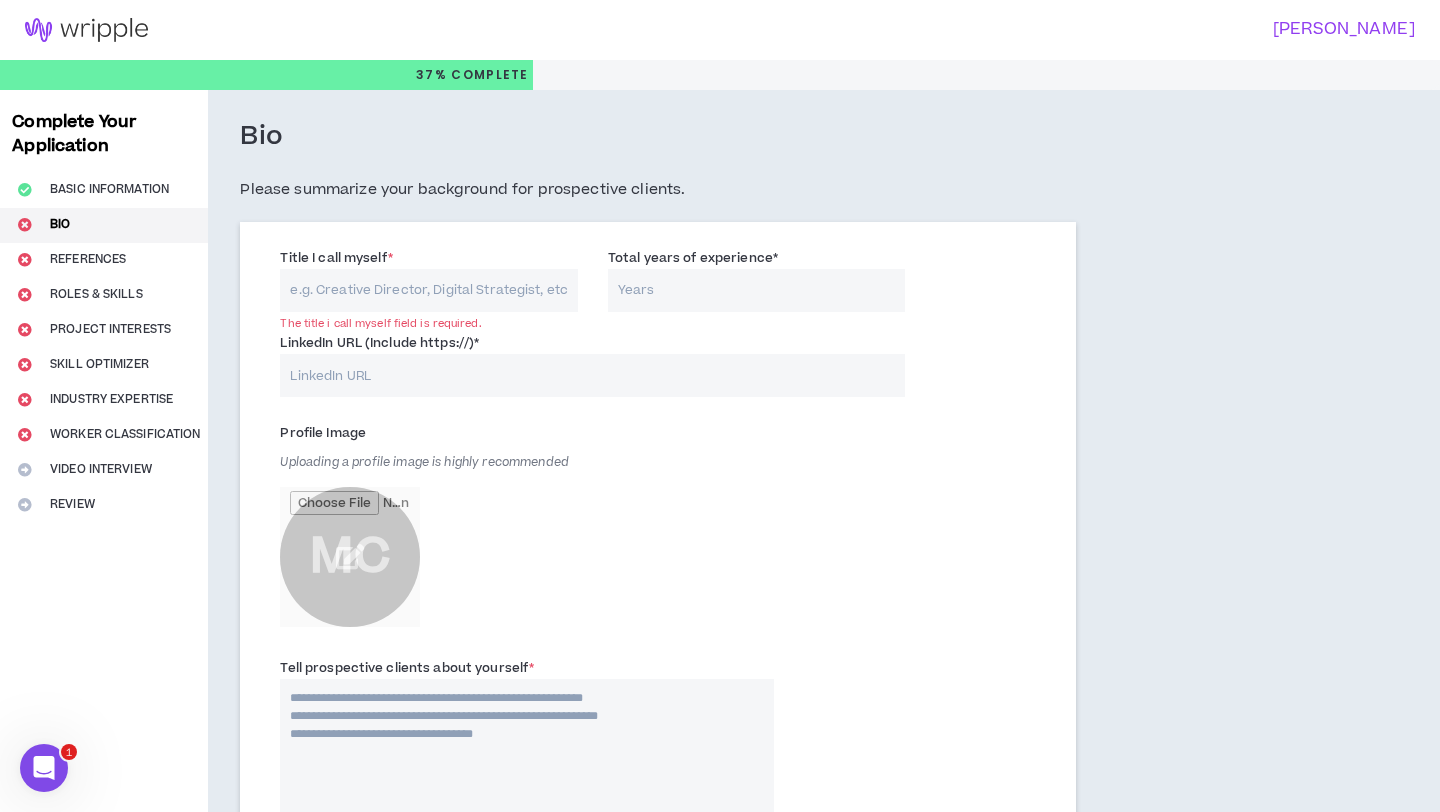 click on "Tell prospective clients about yourself  *" at bounding box center [527, 797] 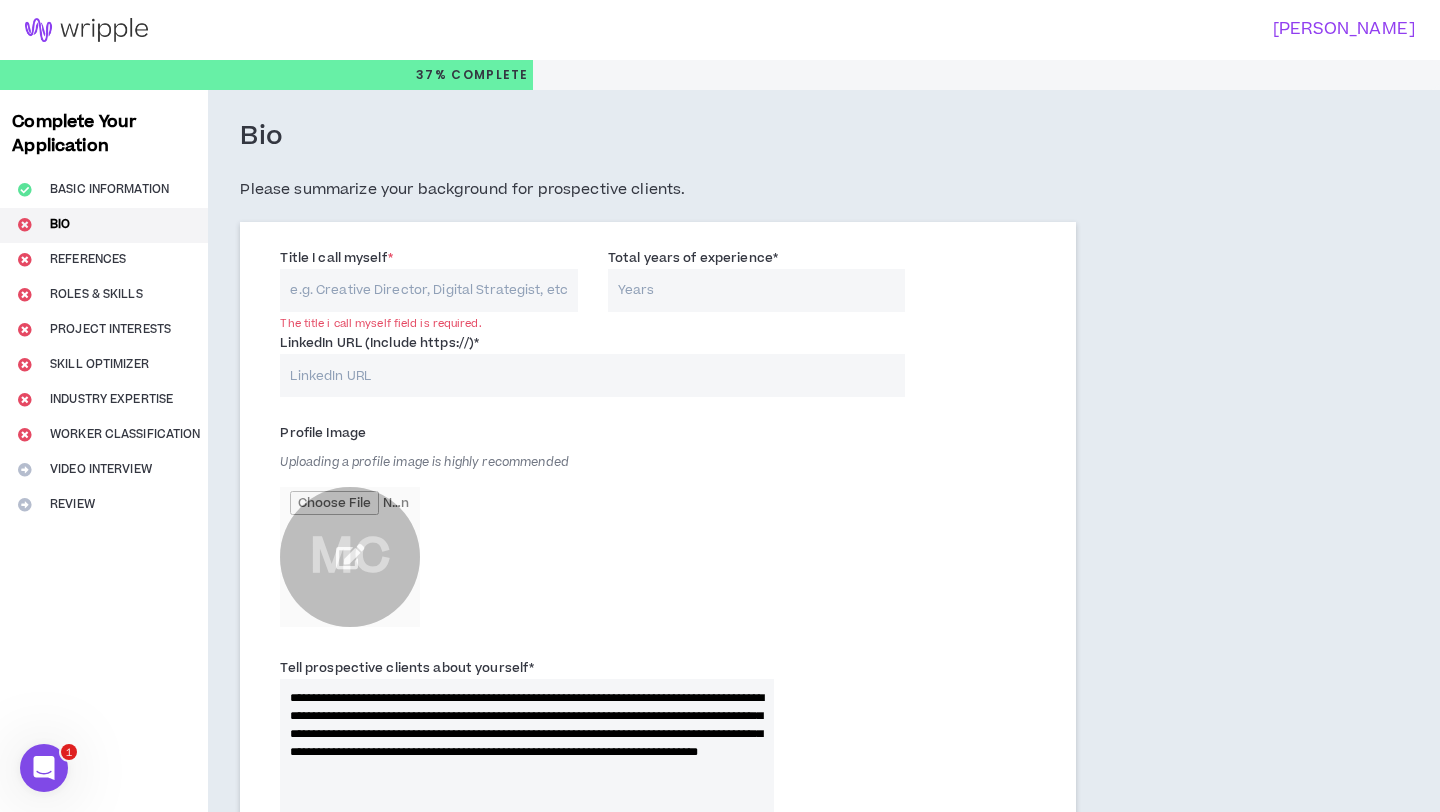 type on "**********" 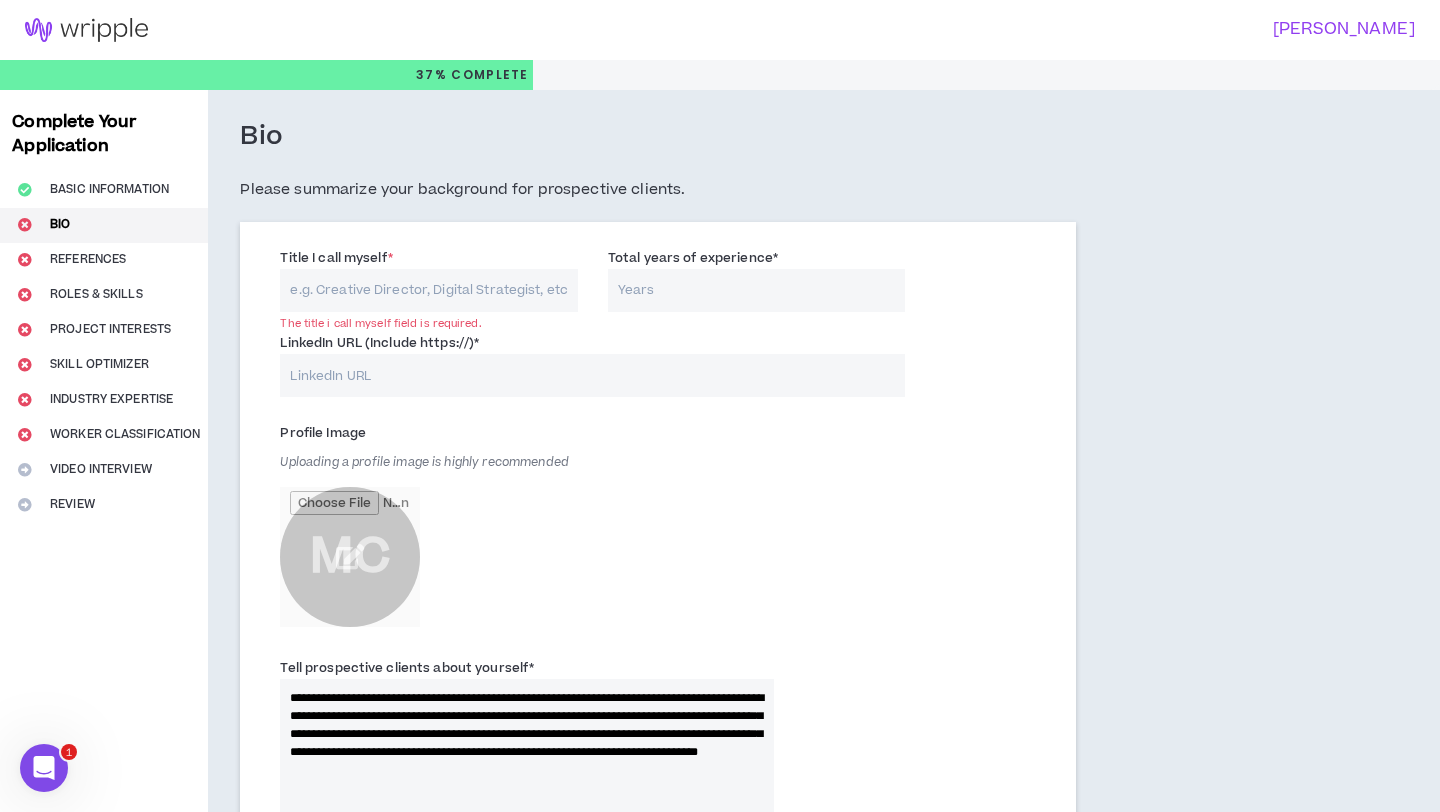 click on "Title I call myself  *" at bounding box center [429, 290] 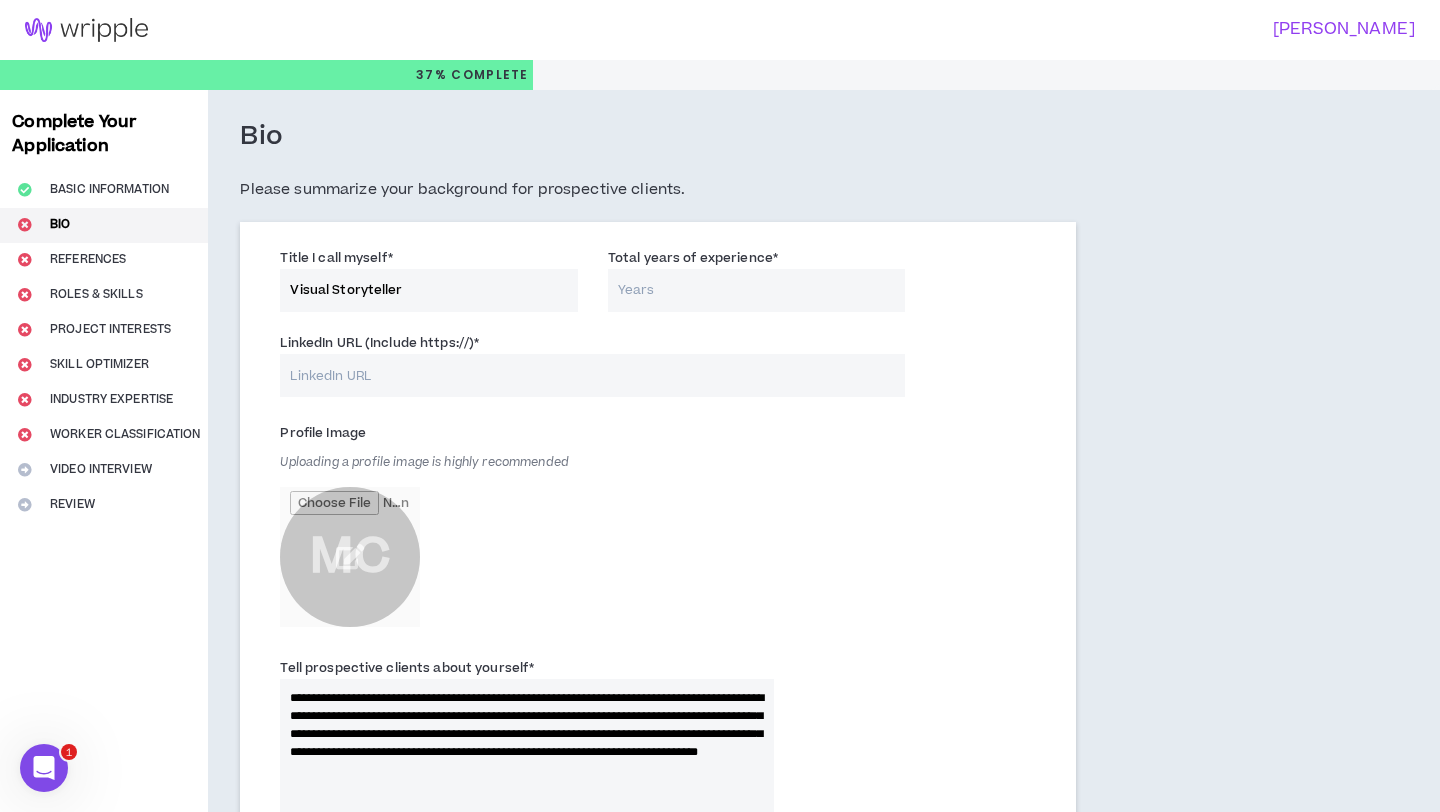 type on "Visual Storyteller" 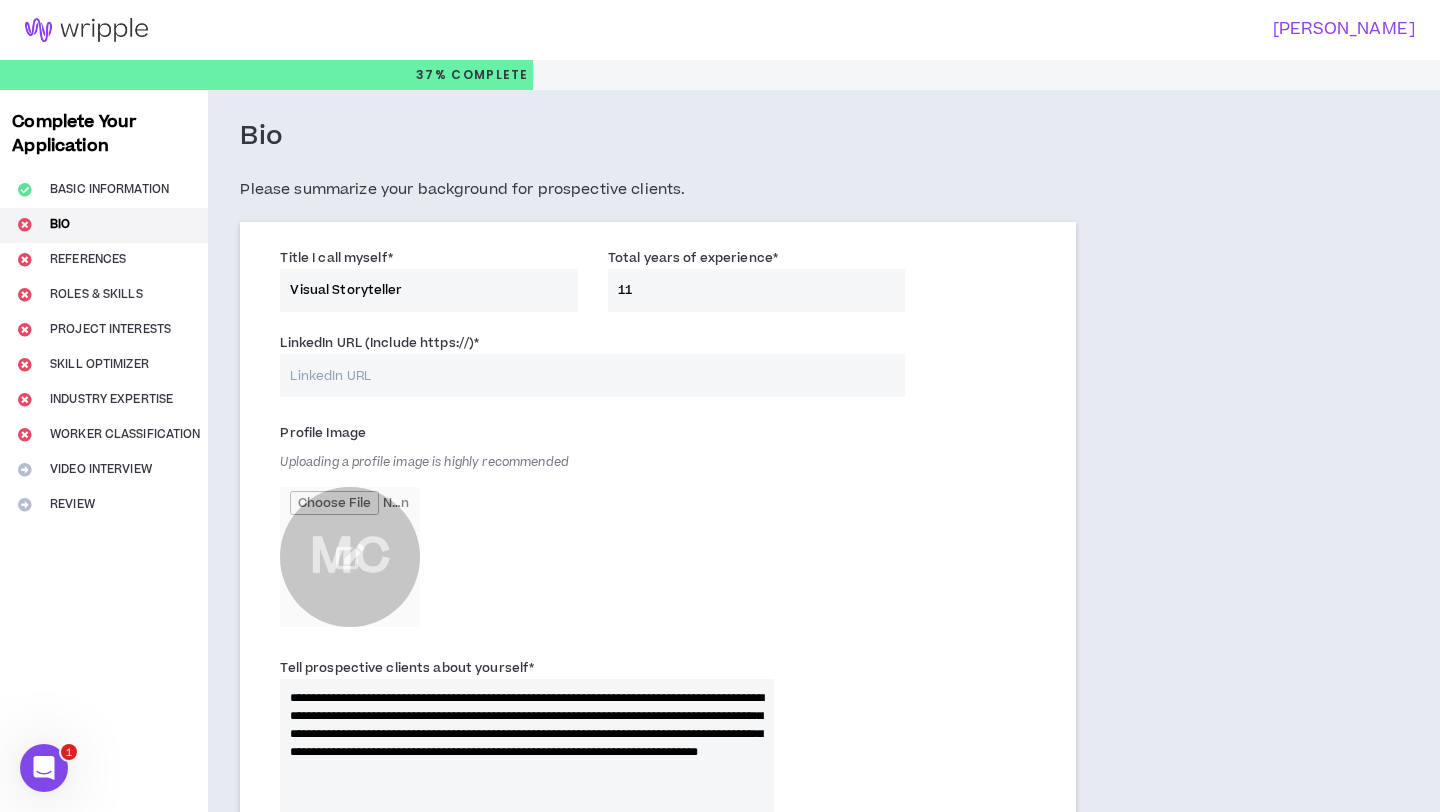 type on "11" 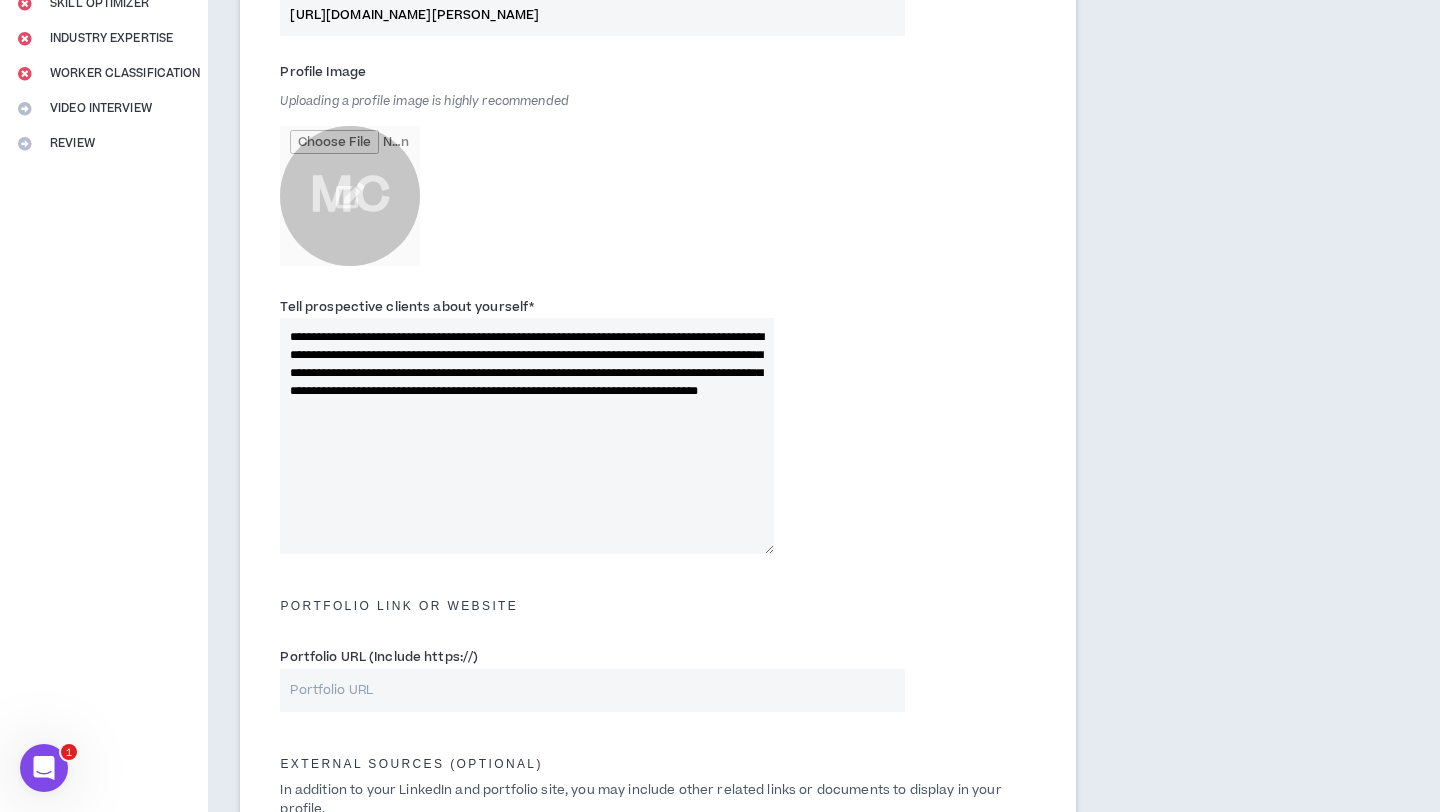 scroll, scrollTop: 375, scrollLeft: 0, axis: vertical 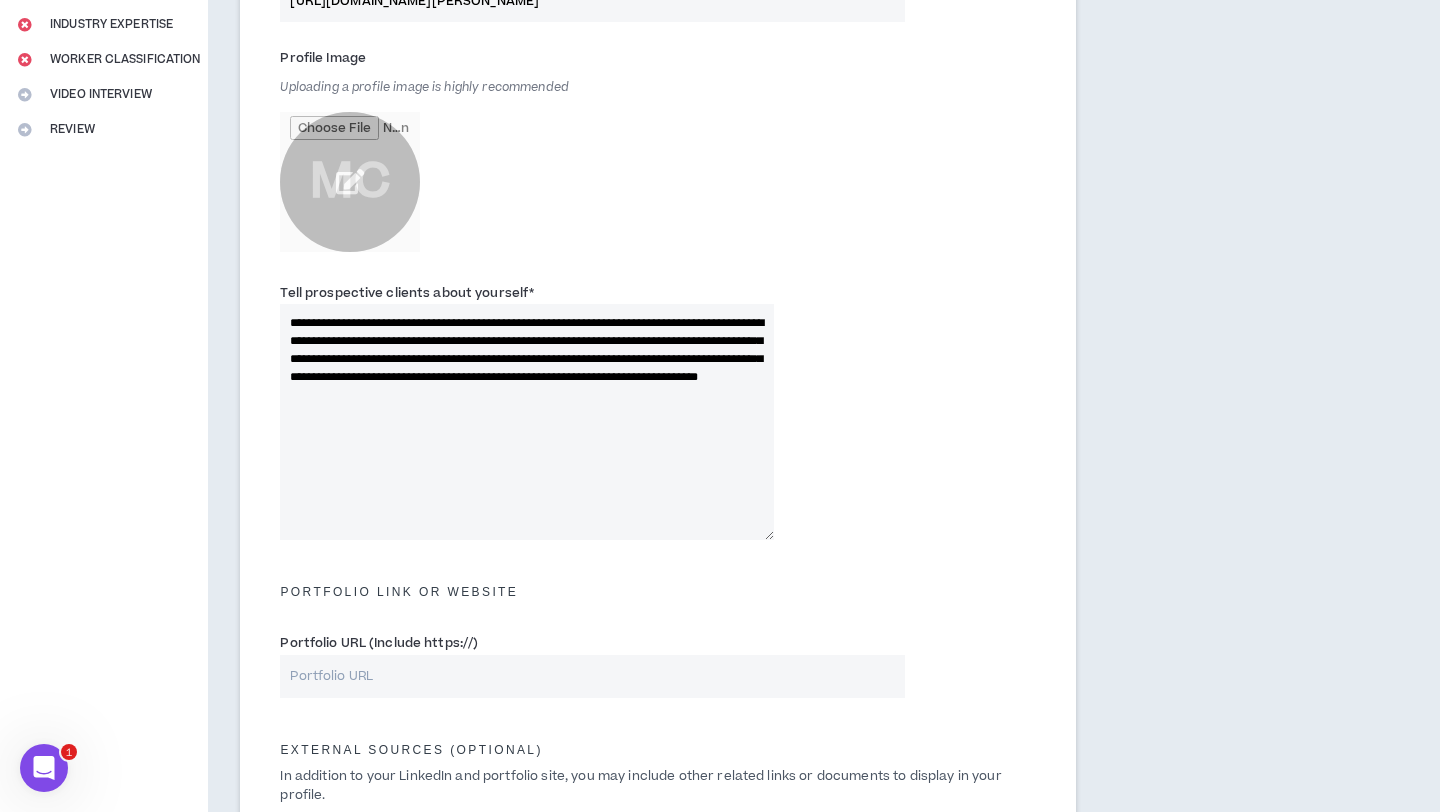 type on "[URL][DOMAIN_NAME][PERSON_NAME]" 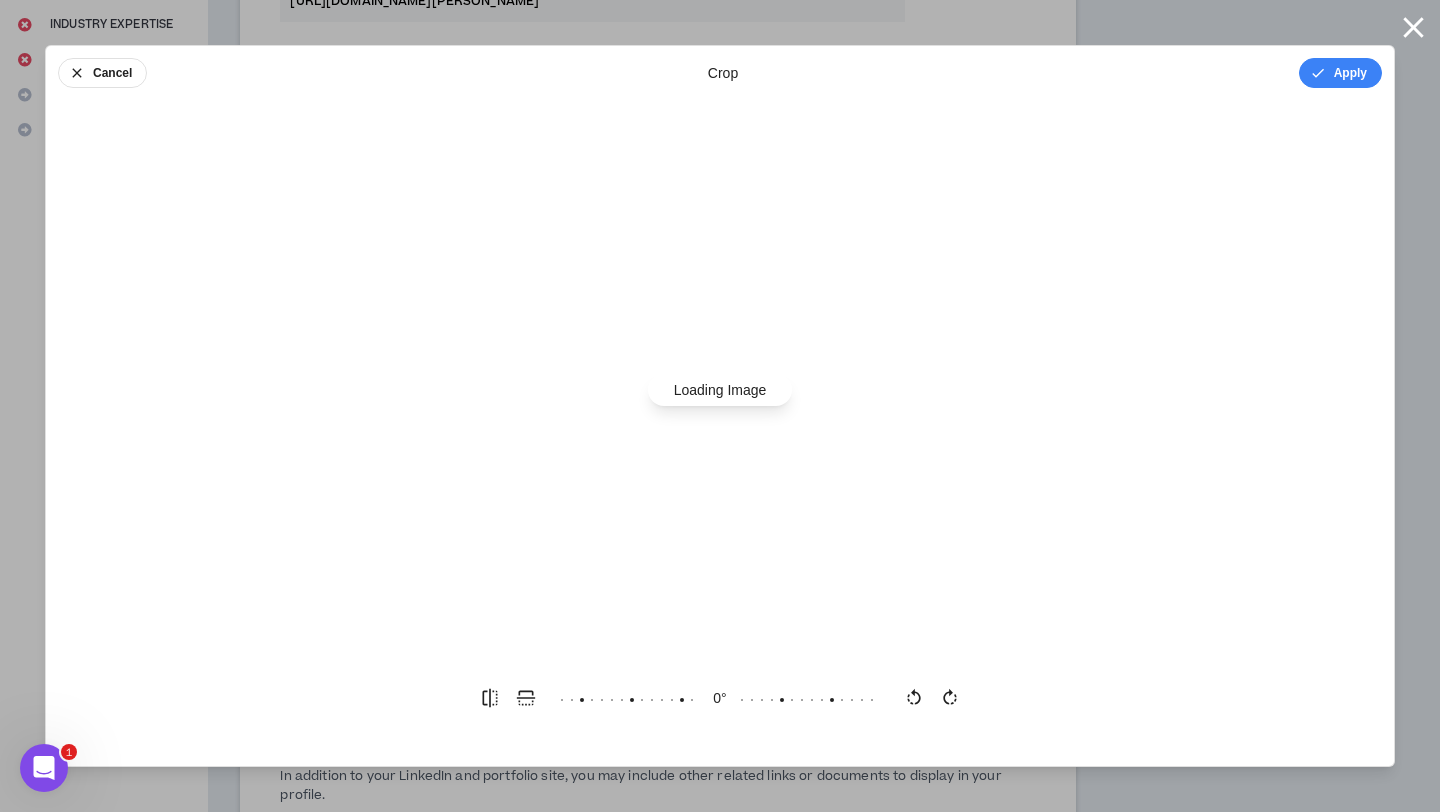 scroll, scrollTop: 0, scrollLeft: 0, axis: both 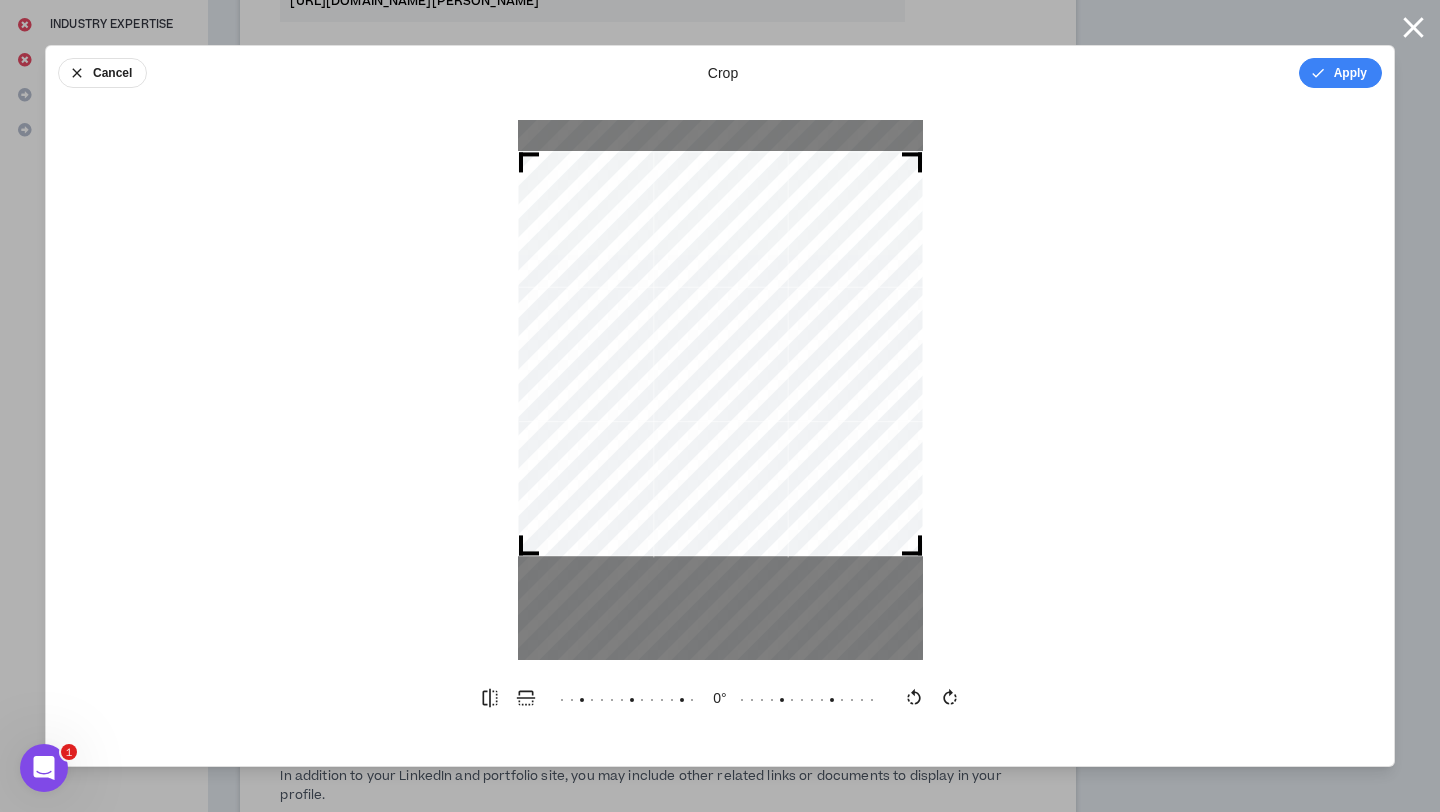 drag, startPoint x: 677, startPoint y: 316, endPoint x: 677, endPoint y: 279, distance: 37 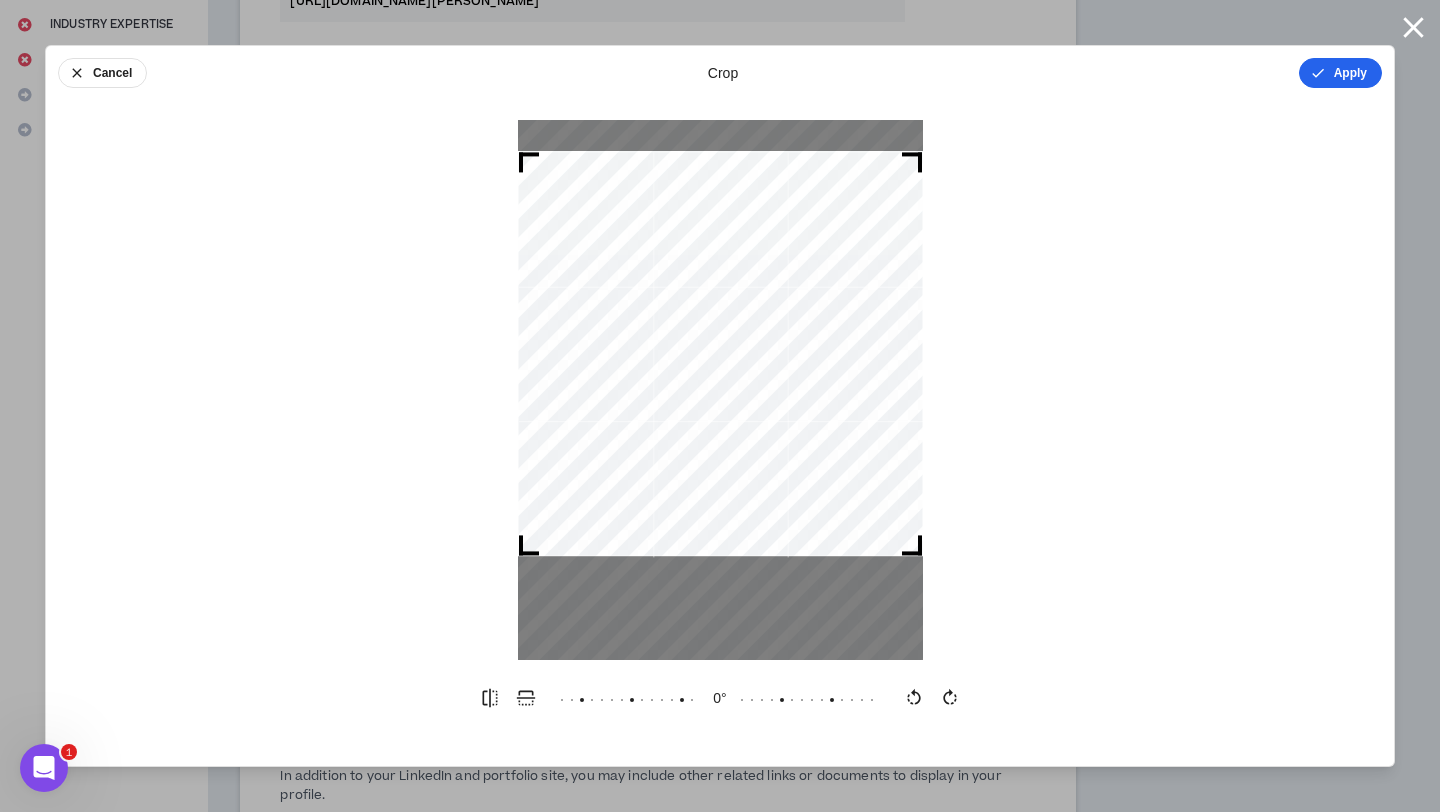 click on "Apply" at bounding box center [1340, 73] 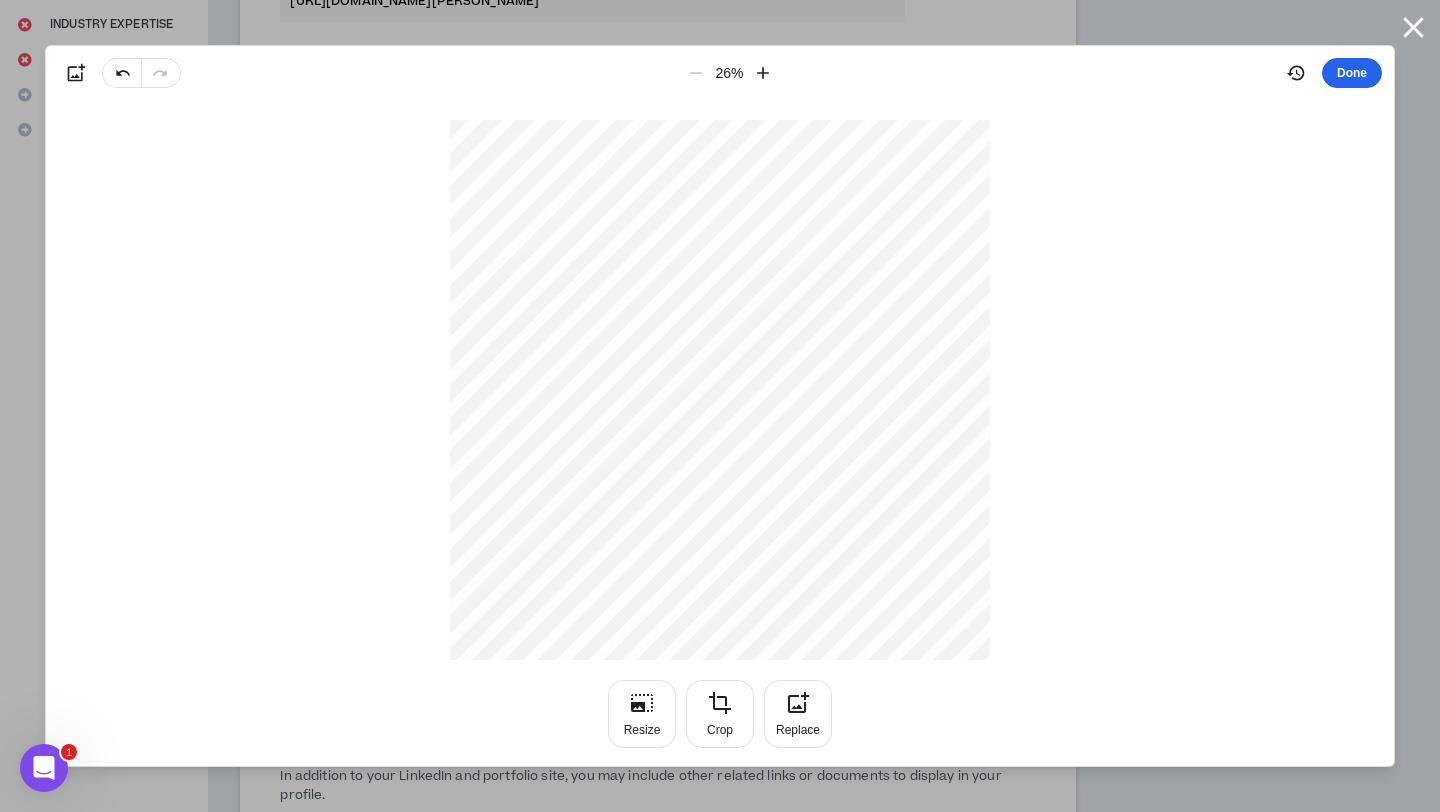 click on "Done" at bounding box center (1352, 73) 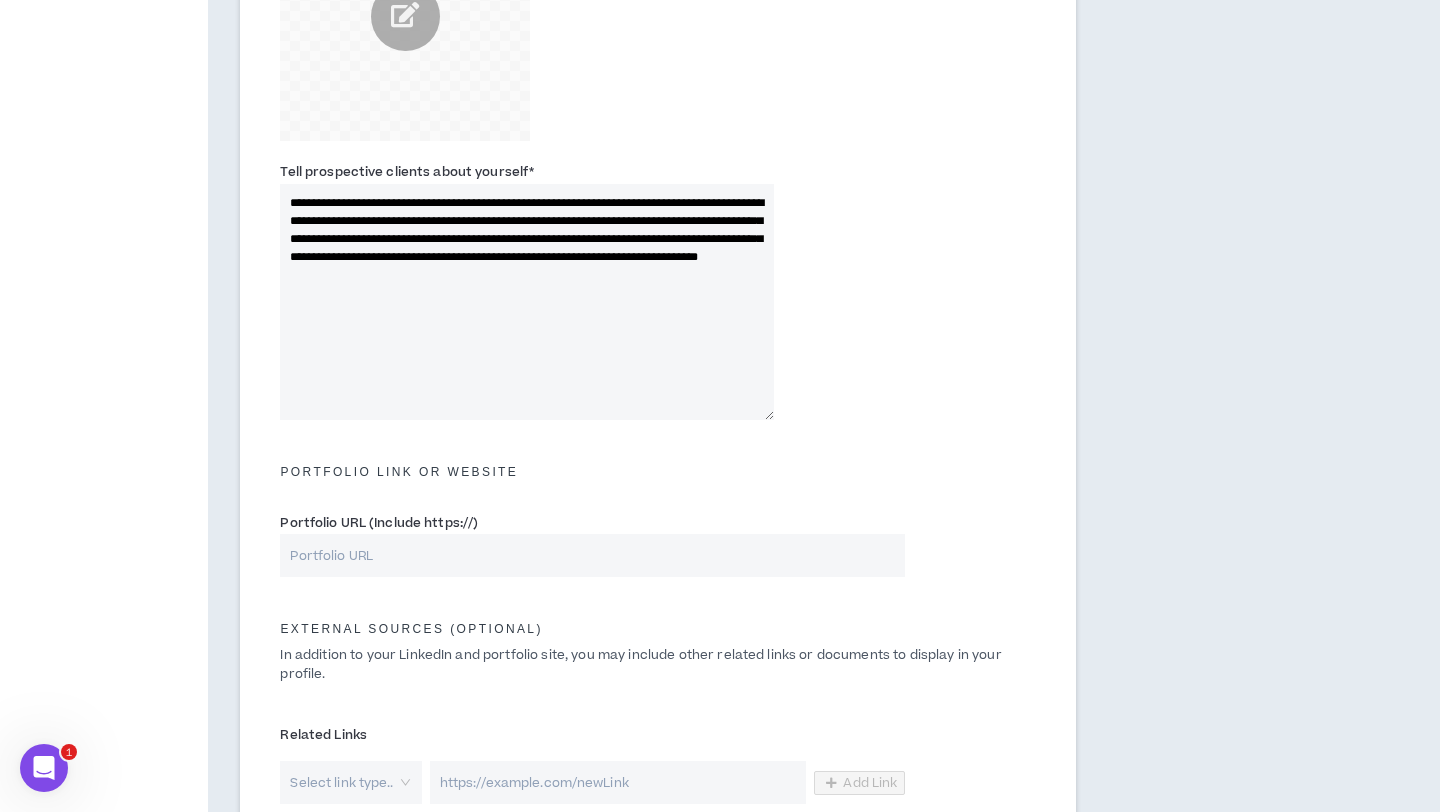 scroll, scrollTop: 350, scrollLeft: 0, axis: vertical 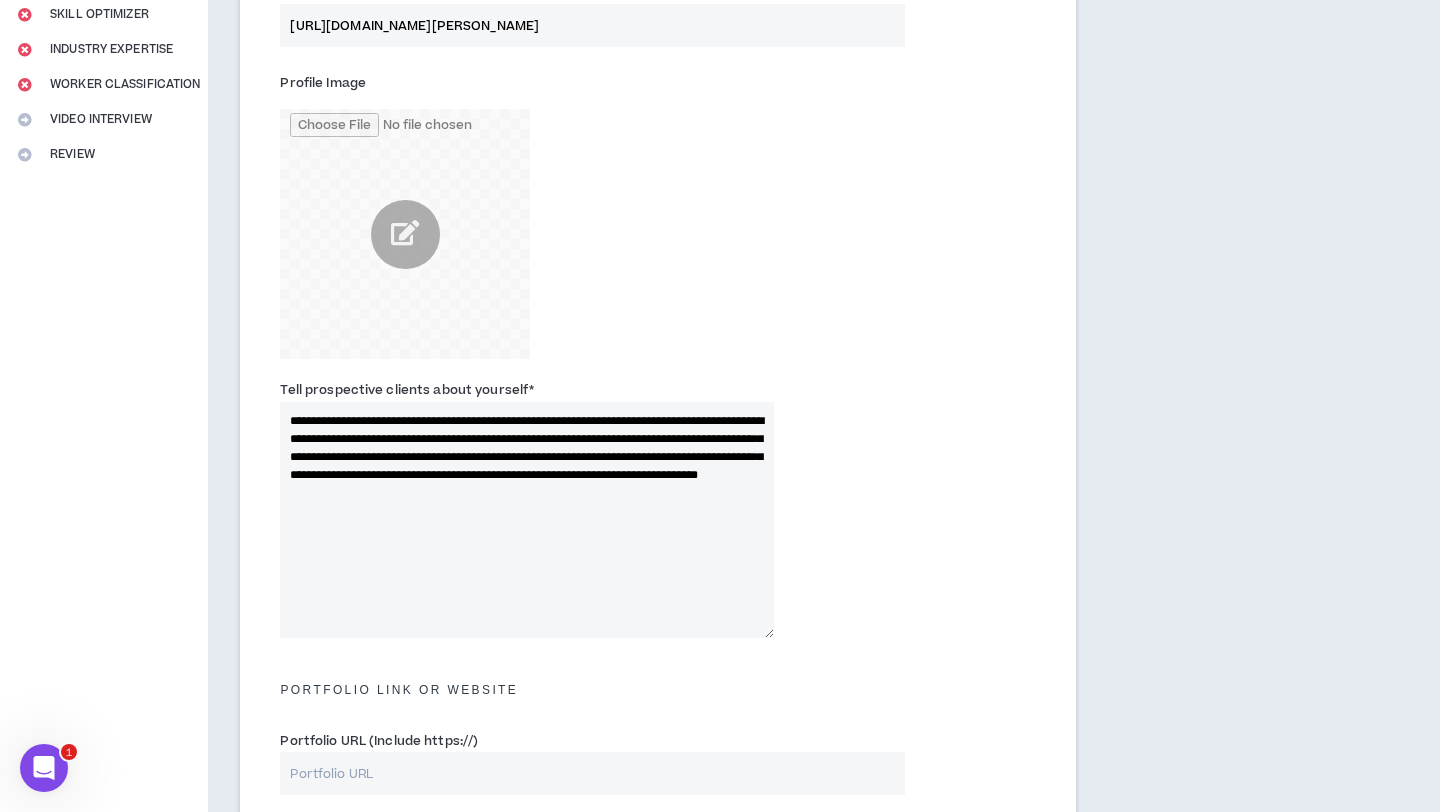 click on "**********" at bounding box center (527, 520) 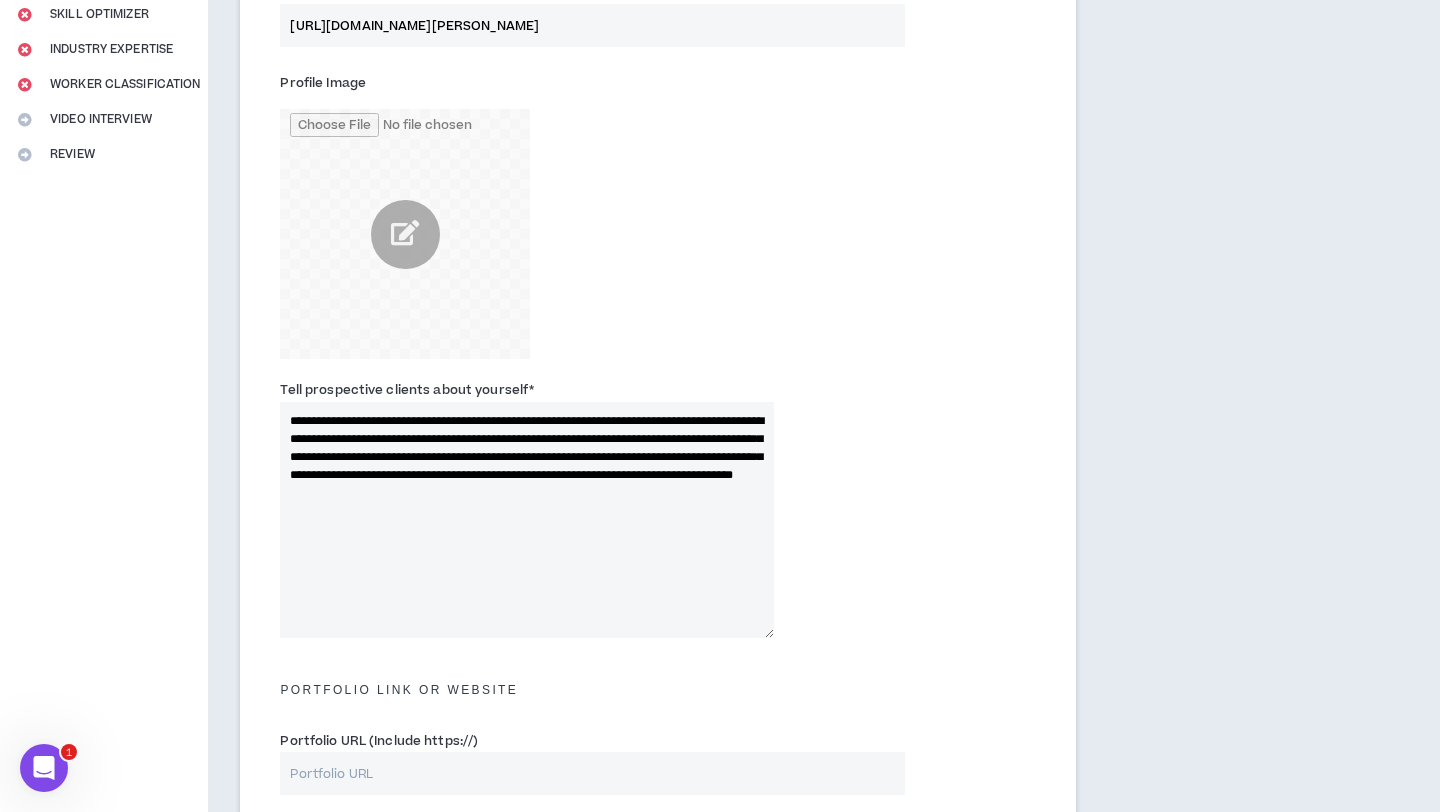 type on "**********" 